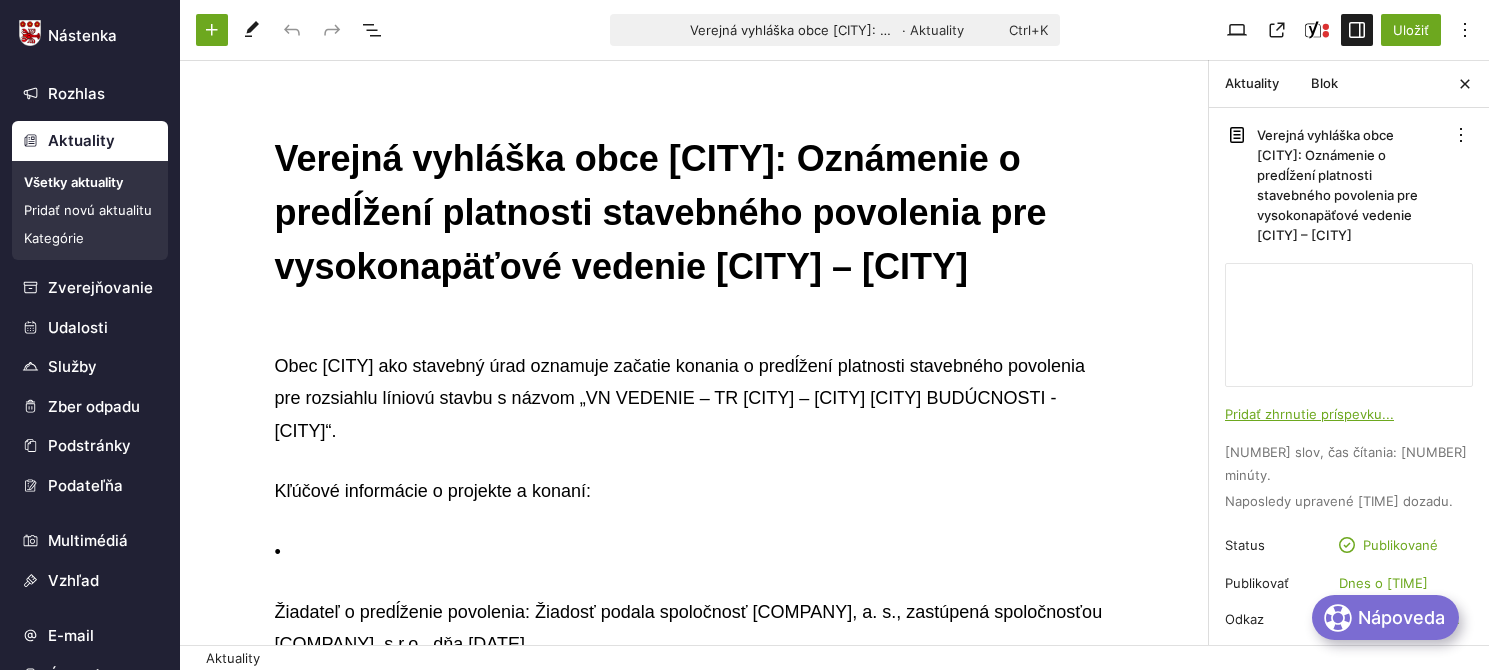 scroll, scrollTop: 0, scrollLeft: 0, axis: both 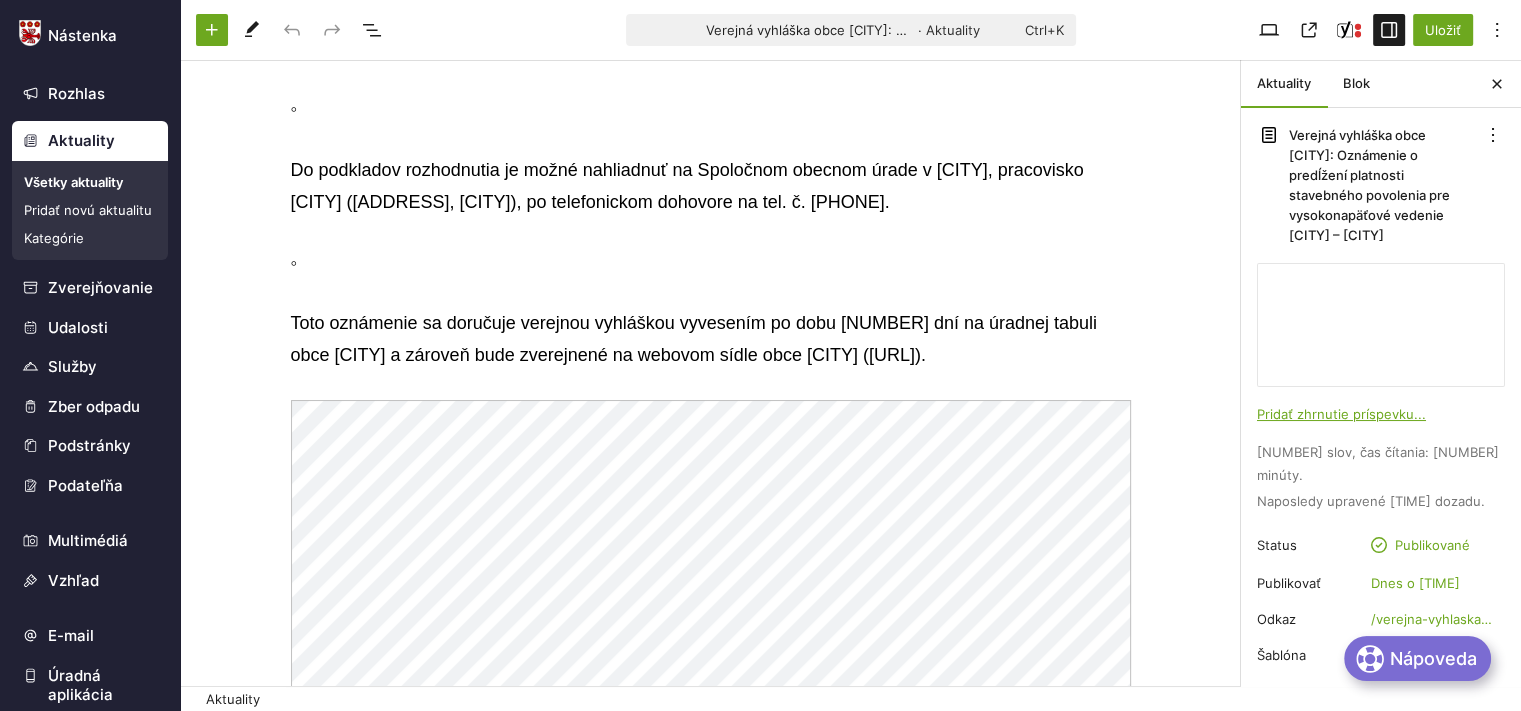 click on "Aktuality" at bounding box center (90, 141) 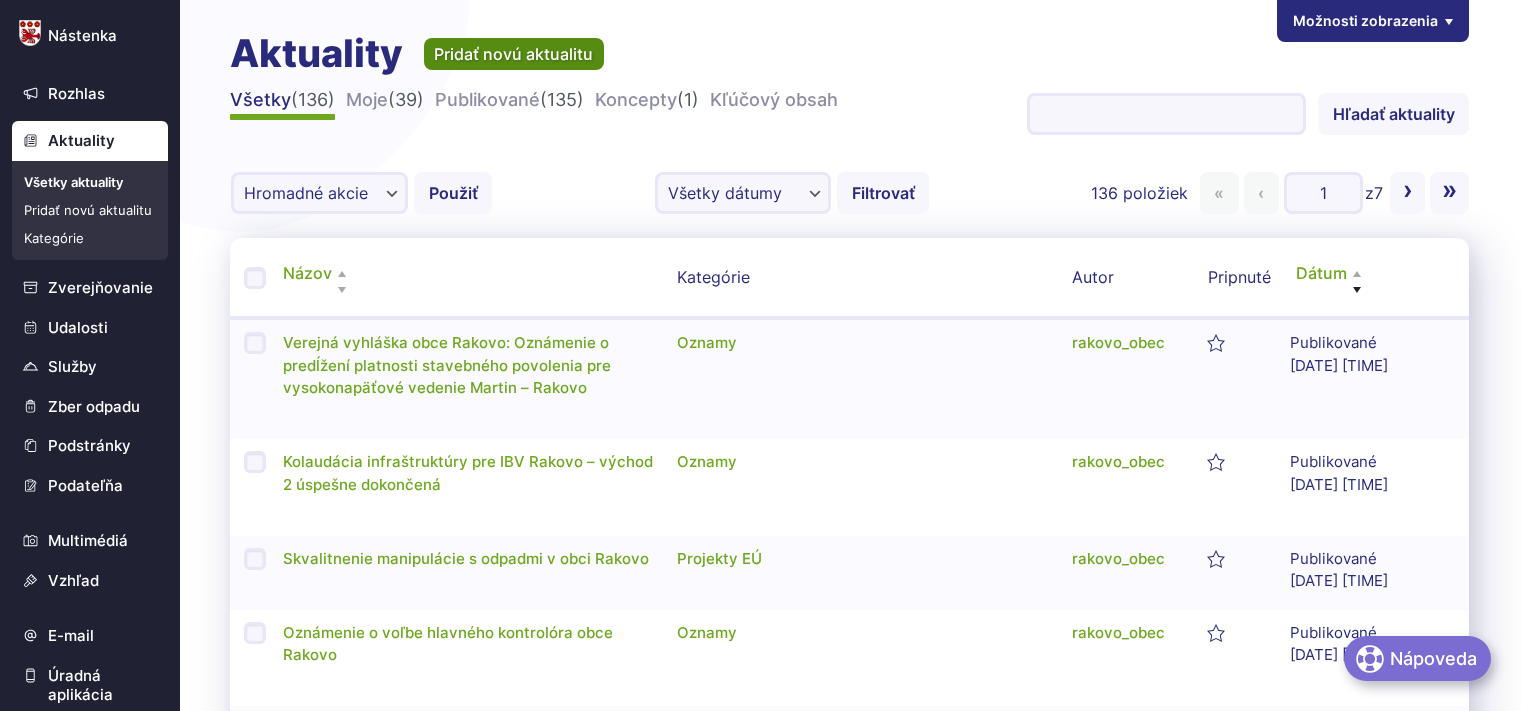 scroll, scrollTop: 0, scrollLeft: 0, axis: both 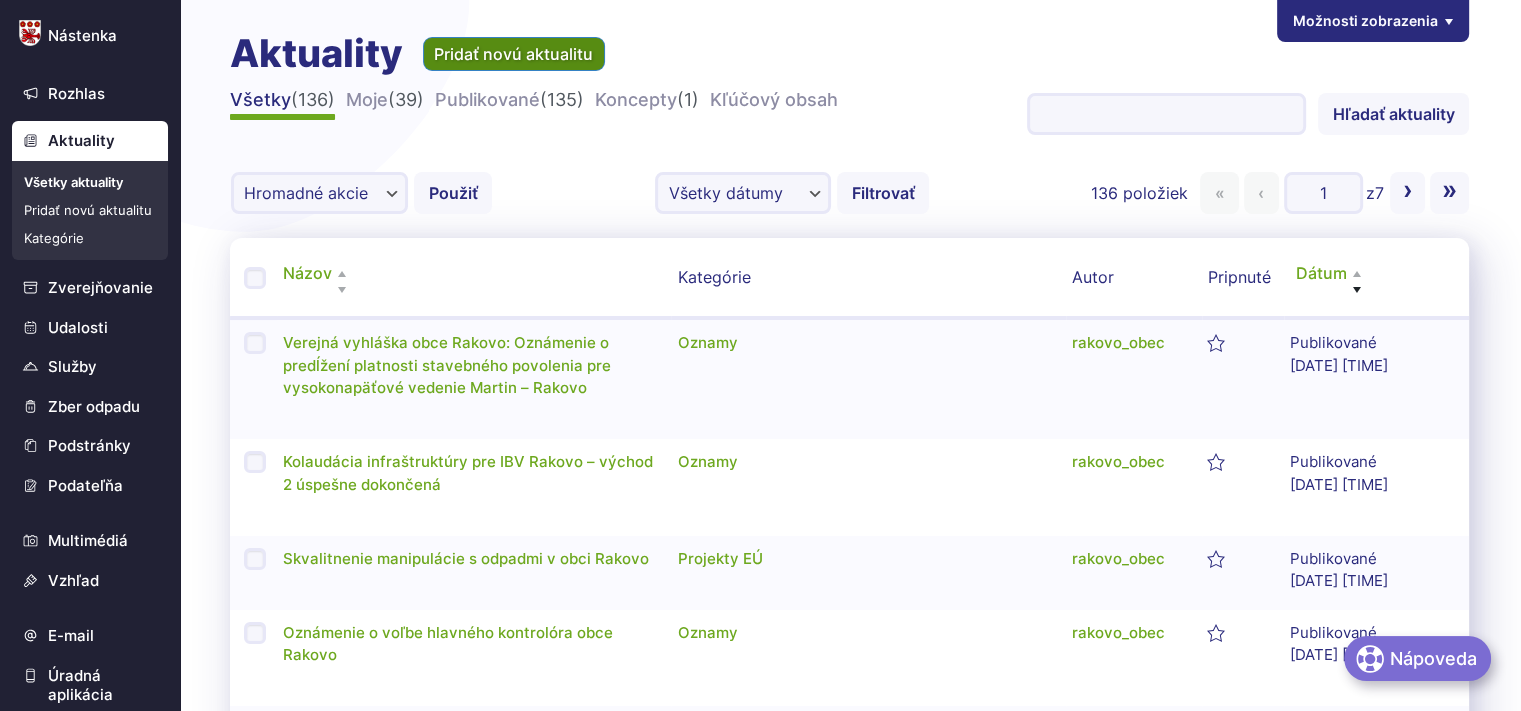 click on "Pridať novú aktualitu" at bounding box center [514, 54] 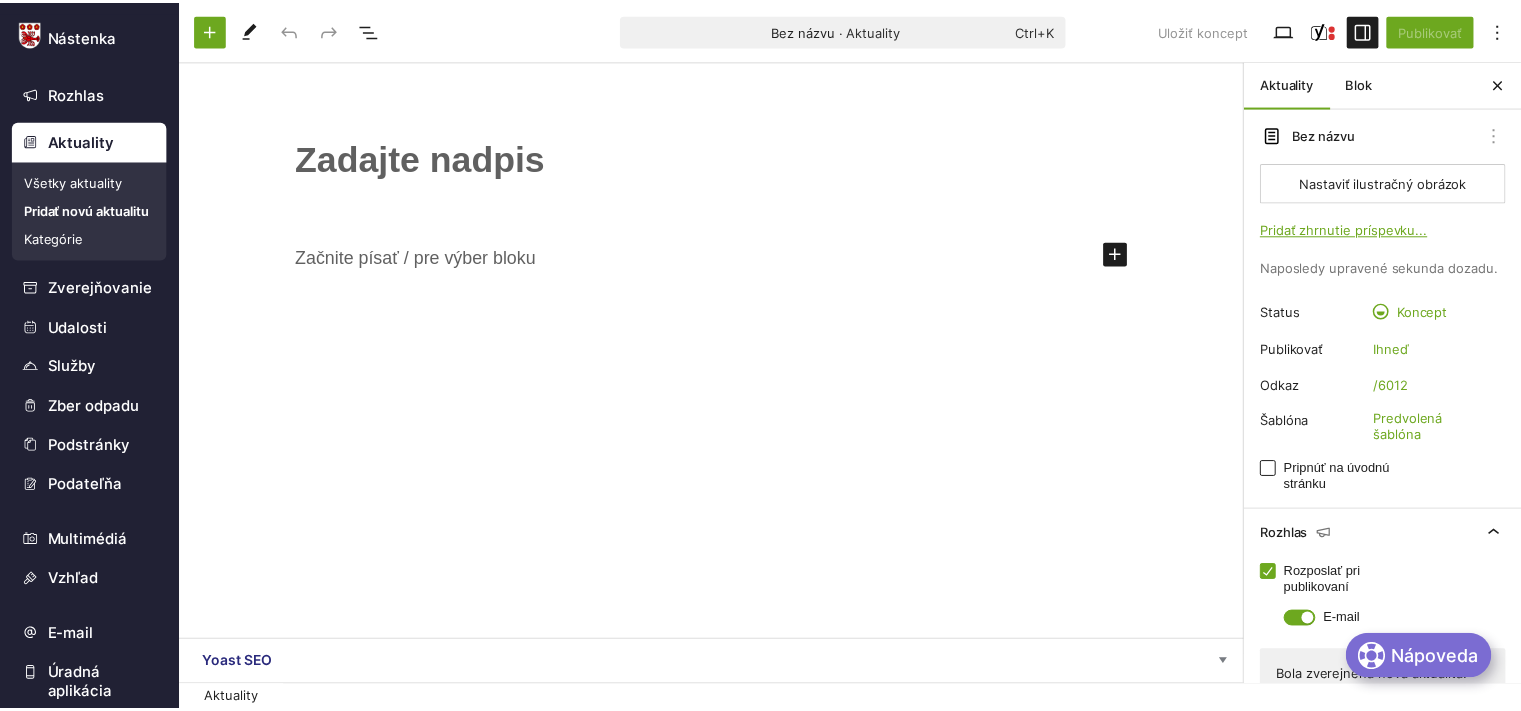 scroll, scrollTop: 0, scrollLeft: 0, axis: both 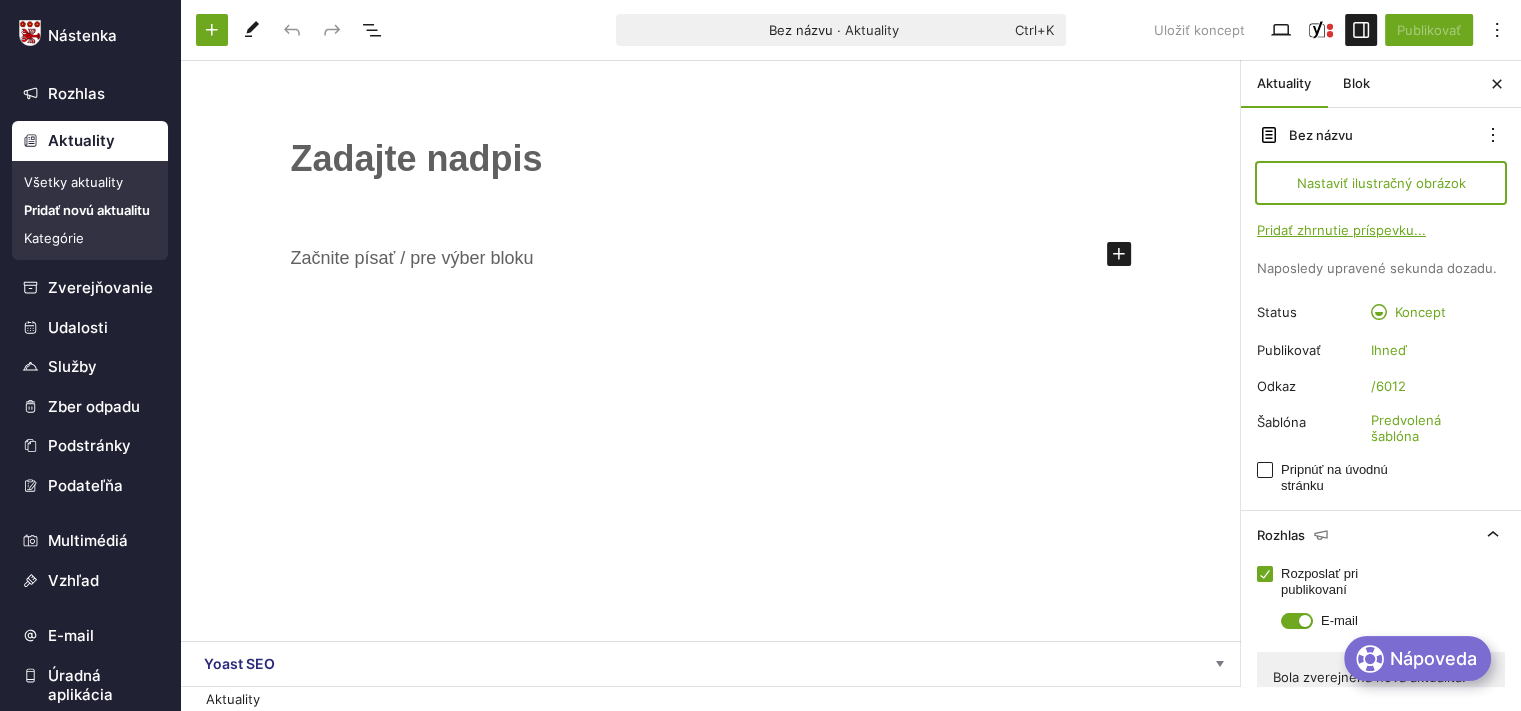 click on "Nastaviť ilustračný obrázok" at bounding box center [1381, 183] 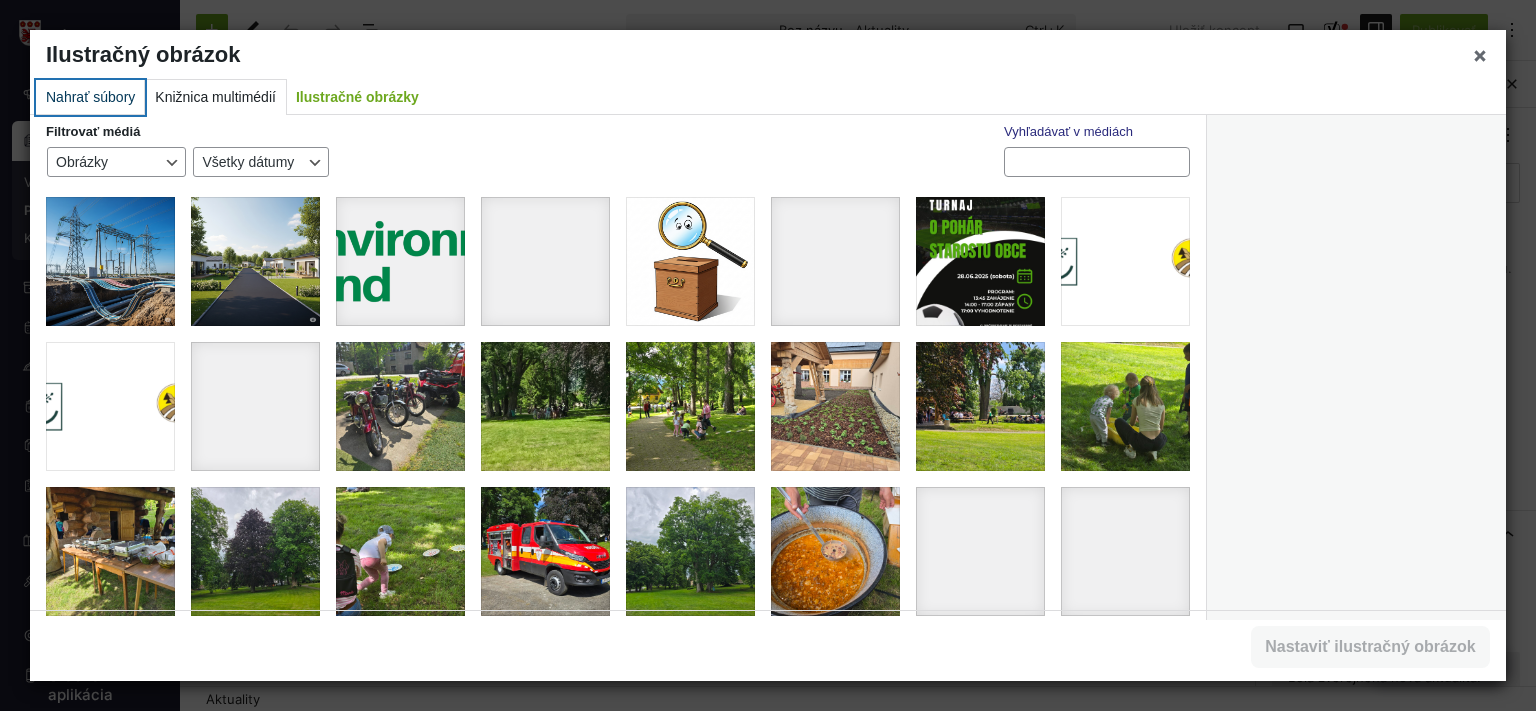 click on "Nahrať súbory" at bounding box center (90, 97) 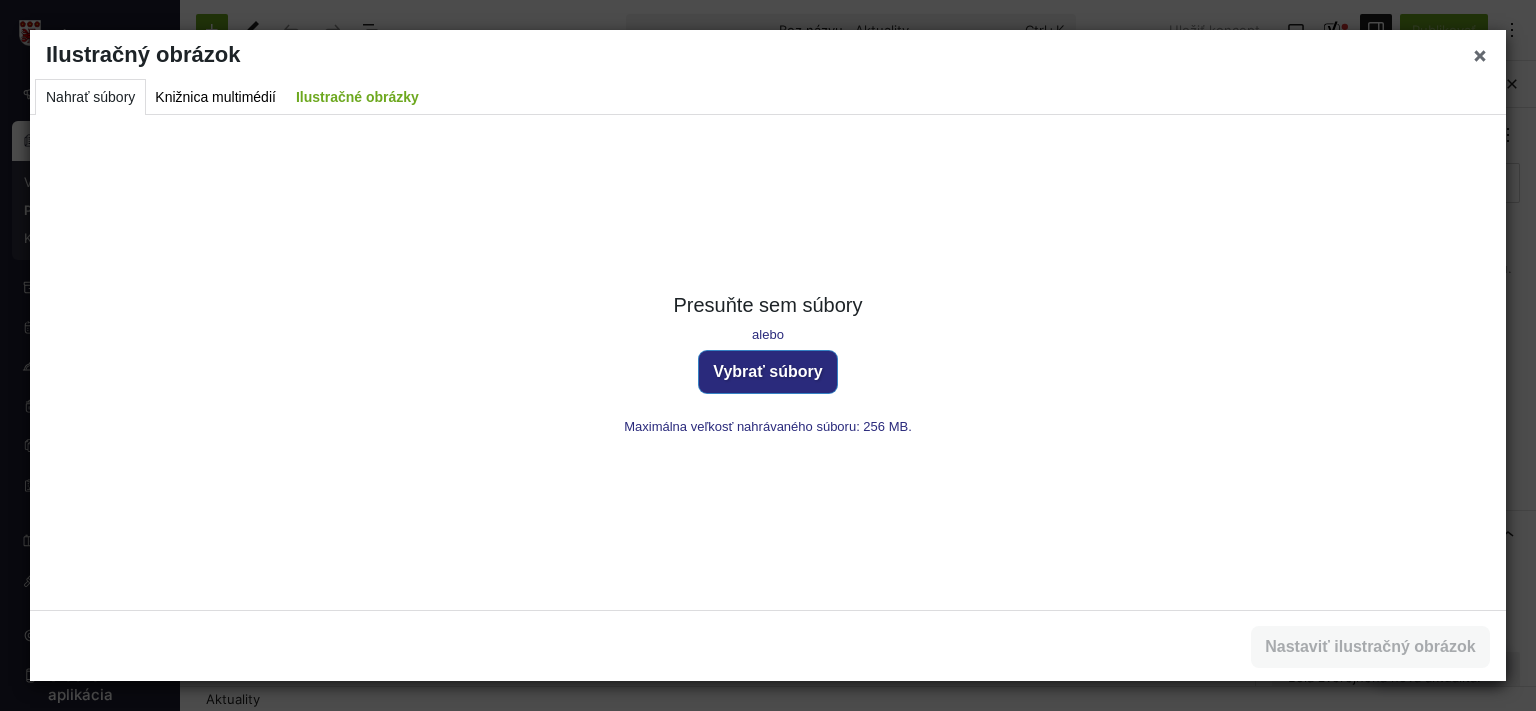click on "Vybrať súbory" at bounding box center (768, 372) 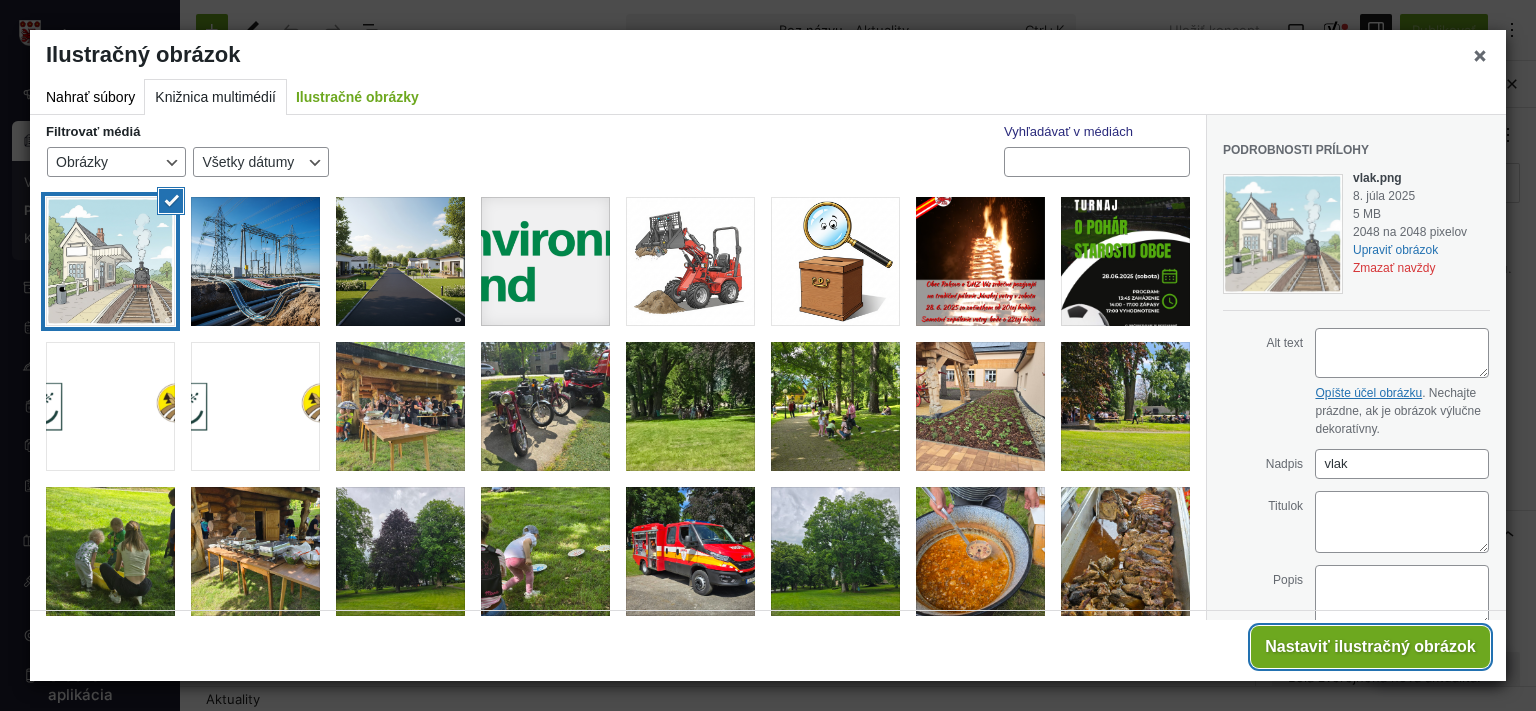 click on "Nastaviť ilustračný obrázok" at bounding box center (1370, 647) 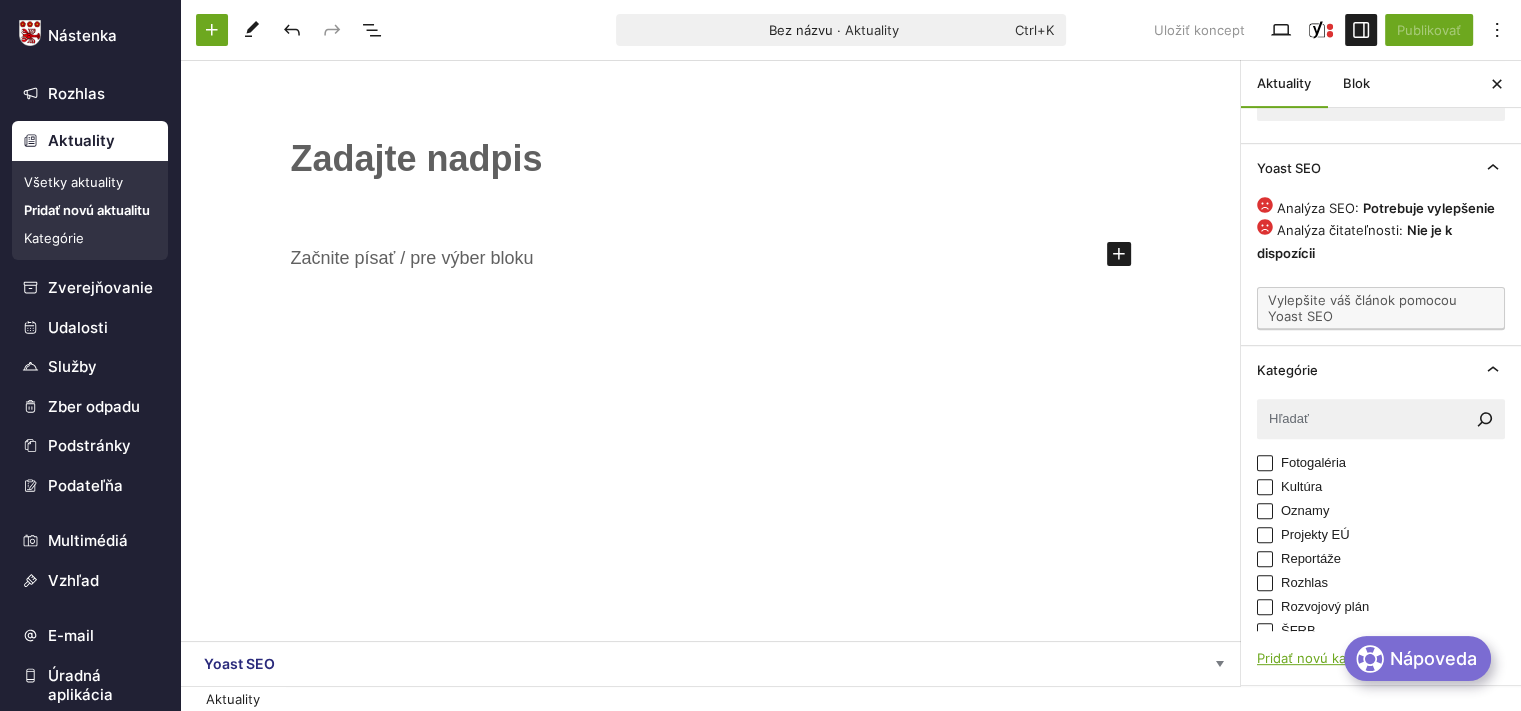 scroll, scrollTop: 717, scrollLeft: 0, axis: vertical 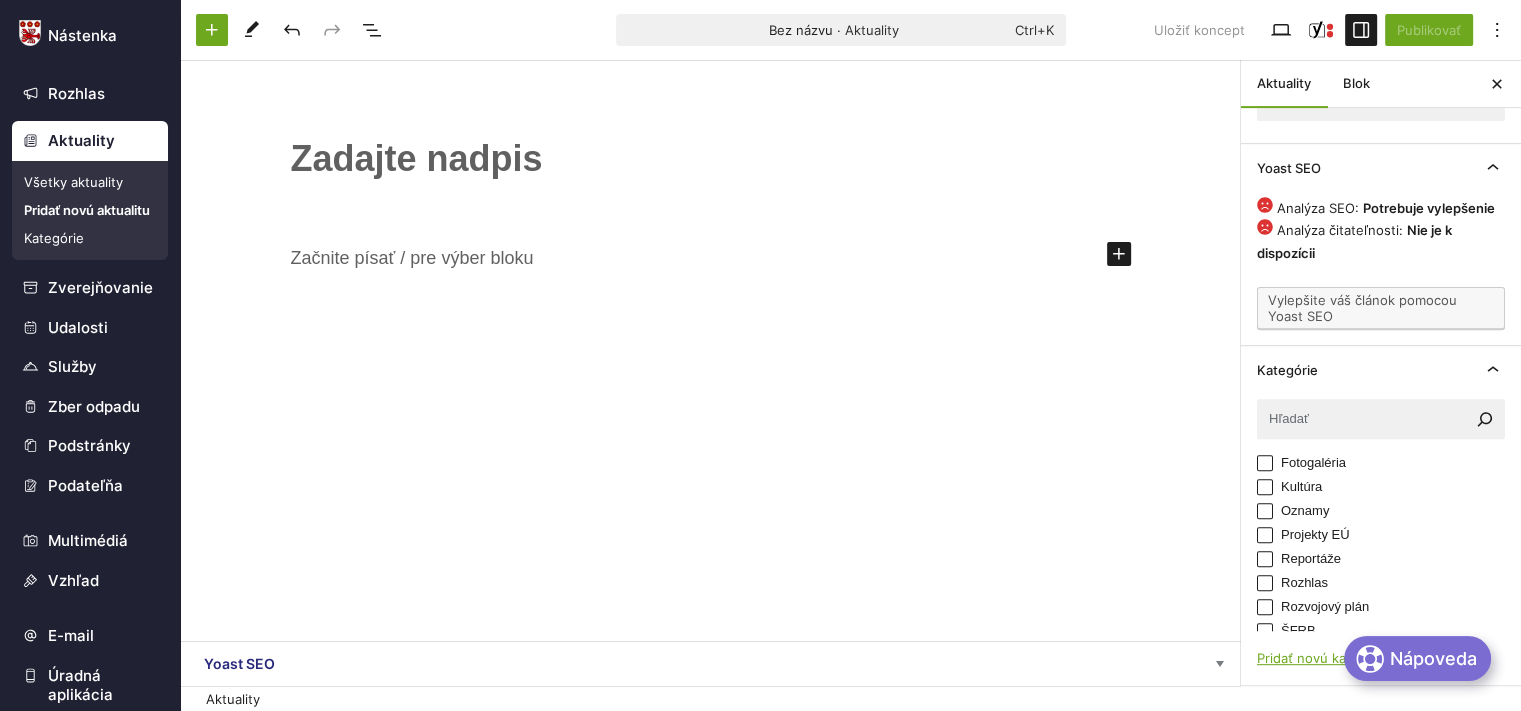 click at bounding box center (1265, 463) 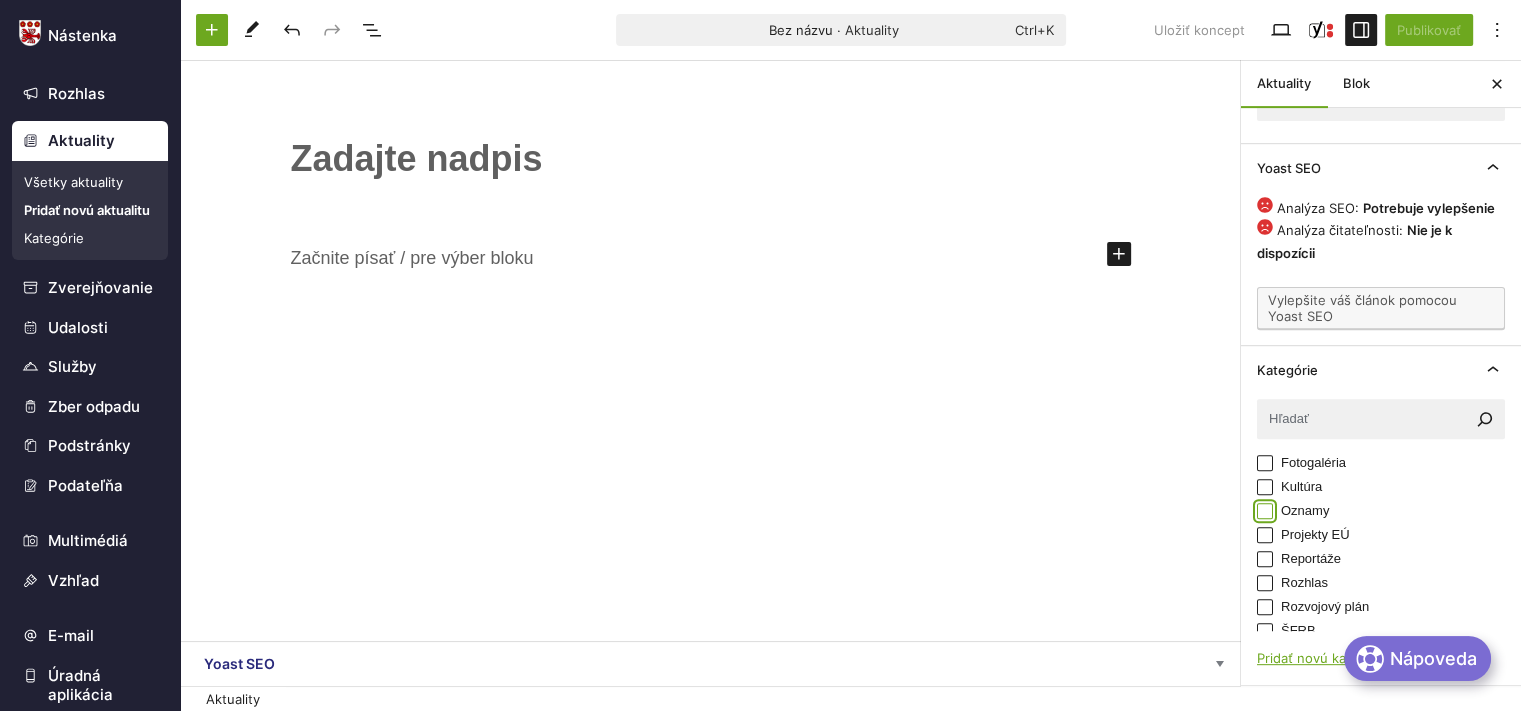 click on "Oznamy" at bounding box center [1265, 511] 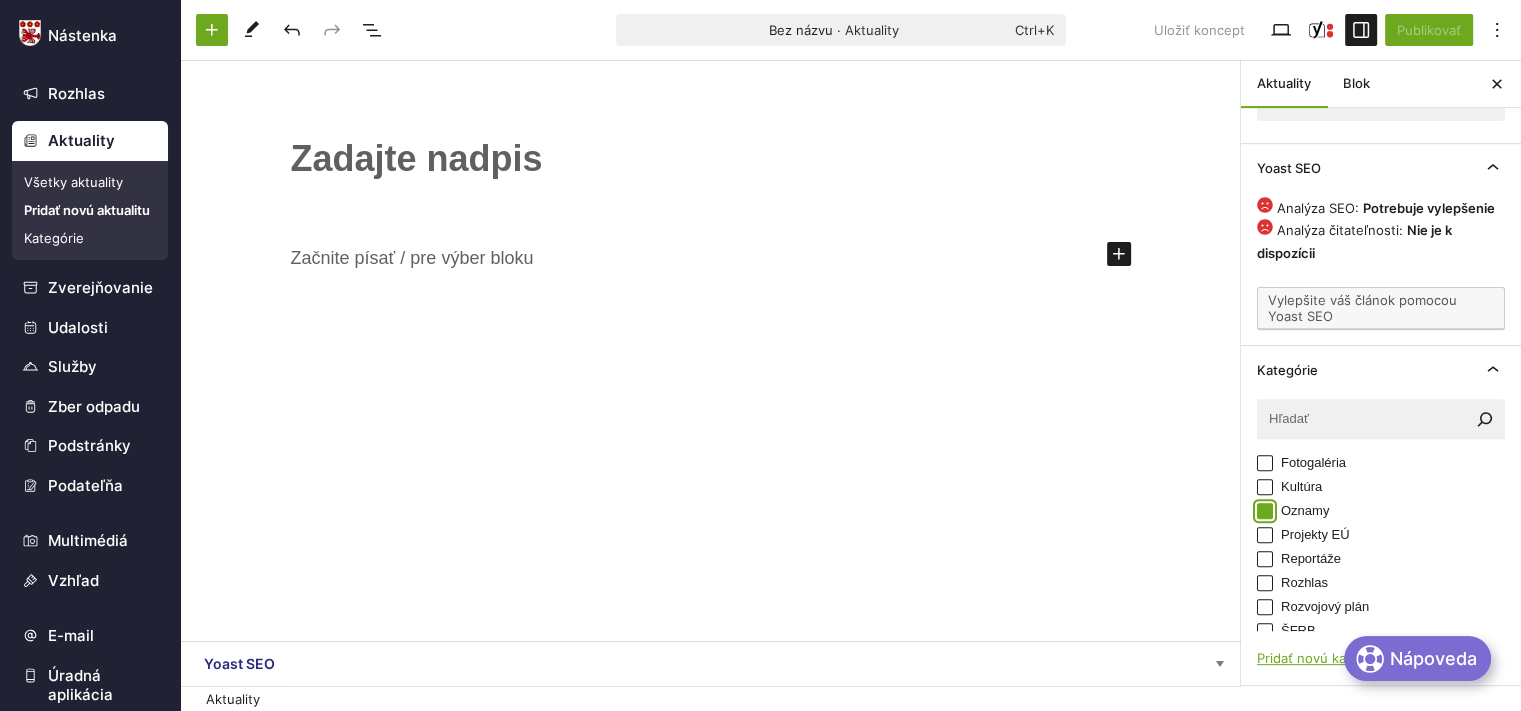 checkbox on "true" 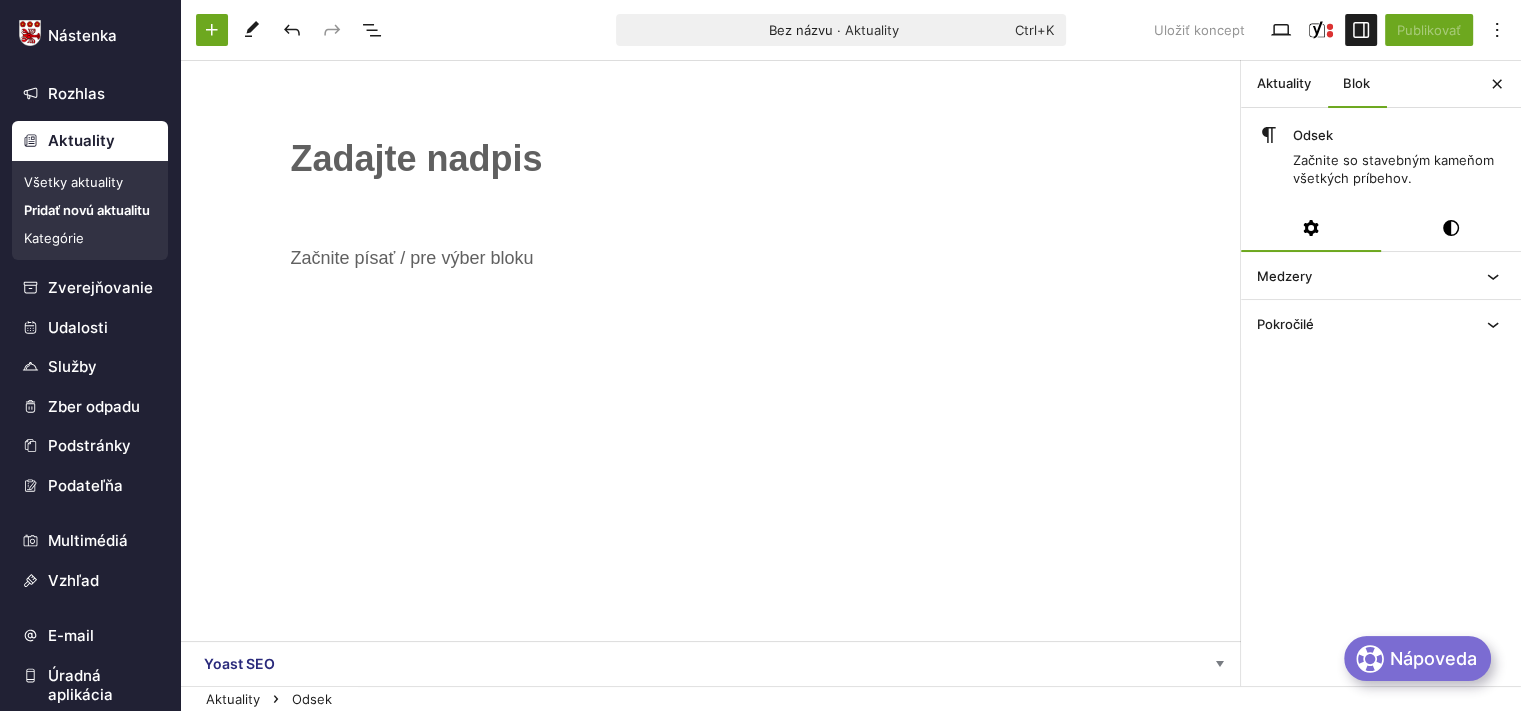 scroll, scrollTop: 0, scrollLeft: 0, axis: both 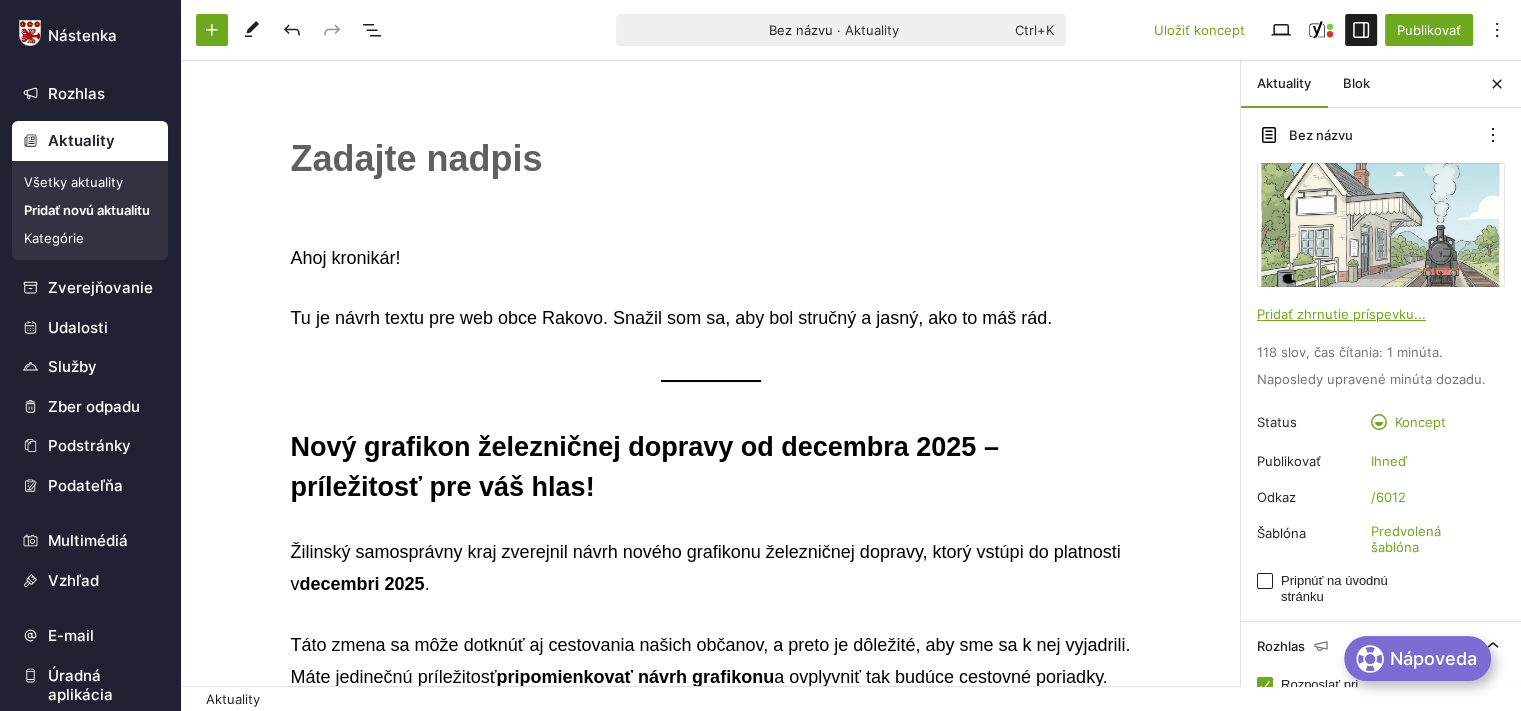 drag, startPoint x: 281, startPoint y: 432, endPoint x: 403, endPoint y: 519, distance: 149.84325 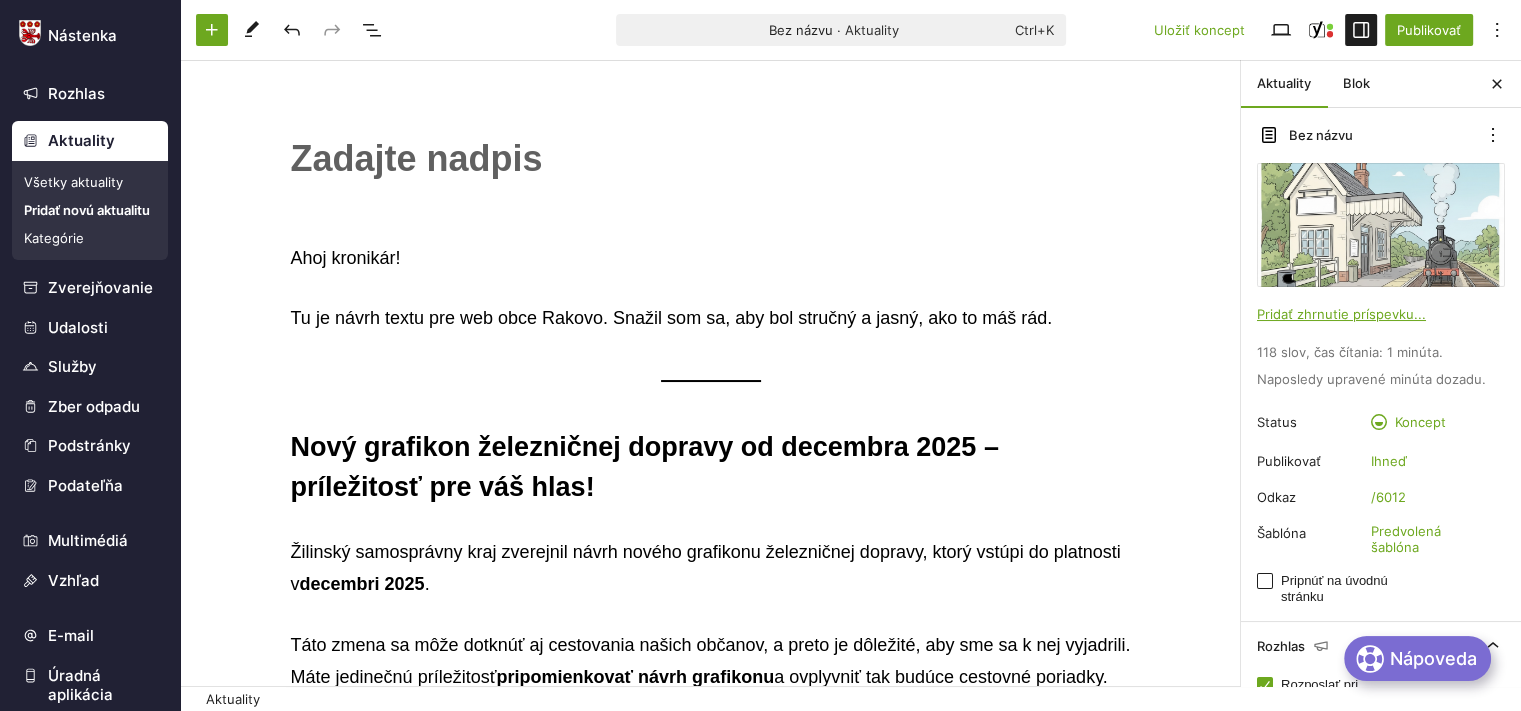 click on "Ahoj kronikár! Tu je návrh textu pre web obce [CITY]. Snažil som sa, aby bol stručný a jasný, ako to máš rád. Nový grafikon železničnej dopravy od decembra 2025 – príležitosť pre váš hlas! [STATE] samosprávny kraj zverejnil návrh nového grafikonu železničnej dopravy, ktorý vstúpi do platnosti v  decembri 2025 . Táto zmena sa môže dotknúť aj cestovania našich občanov, a preto je dôležité, aby sme sa k nej vyjadrili. Máte jedinečnú príležitosť  pripomienkovať návrh grafikonu  a ovplyvniť tak budúce cestovné poriadky. Návrh grafikonu a všetky informácie nájdete priamo na webovej stránke [STATE] samosprávneho kraja: [Sem vložte priamy odkaz na stránku ŽSK s grafikonom]. Nenechajte si ujsť túto možnosť vyjadriť sa! Vaše pripomienky môžu pomôcť prispôsobiť železničnú dopravu našim potrebám." at bounding box center [710, 560] 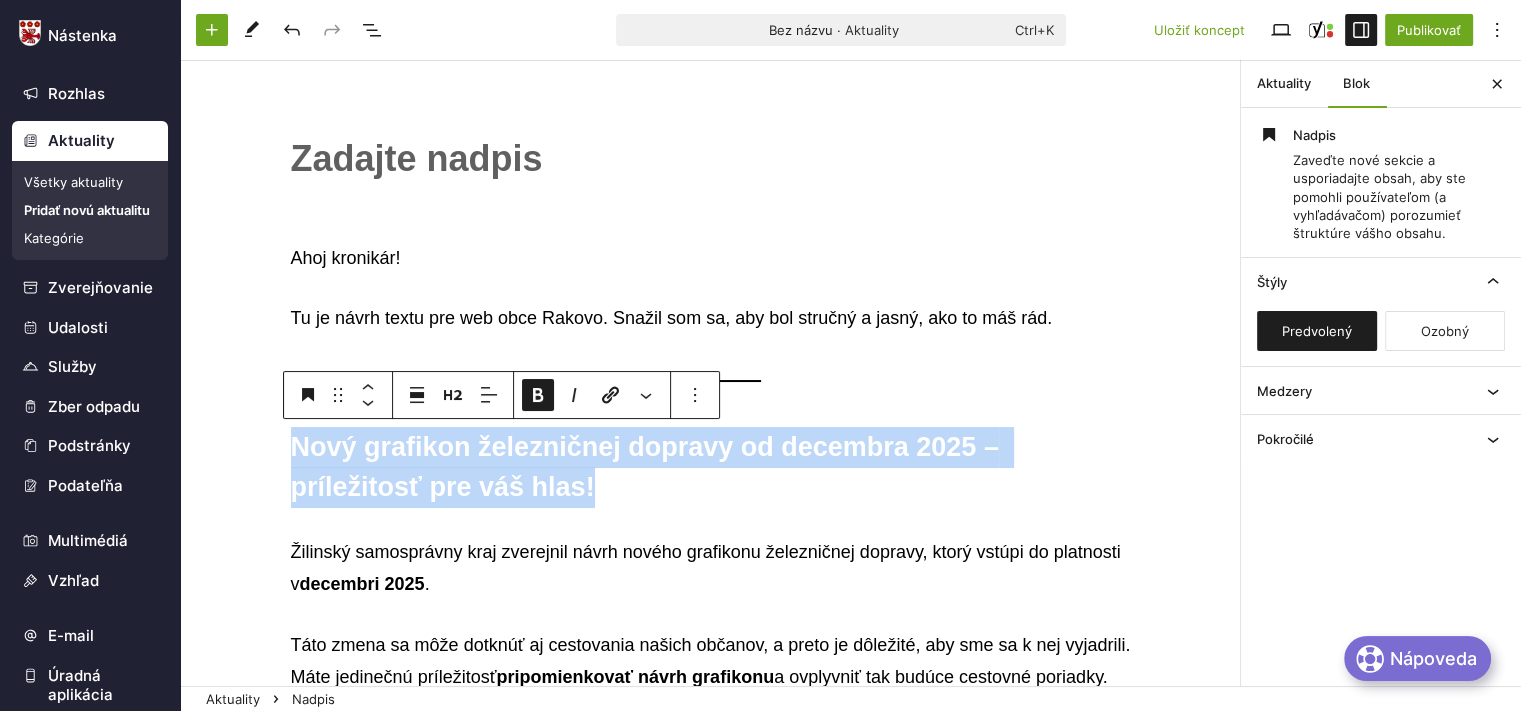 drag, startPoint x: 450, startPoint y: 494, endPoint x: 280, endPoint y: 441, distance: 178.0702 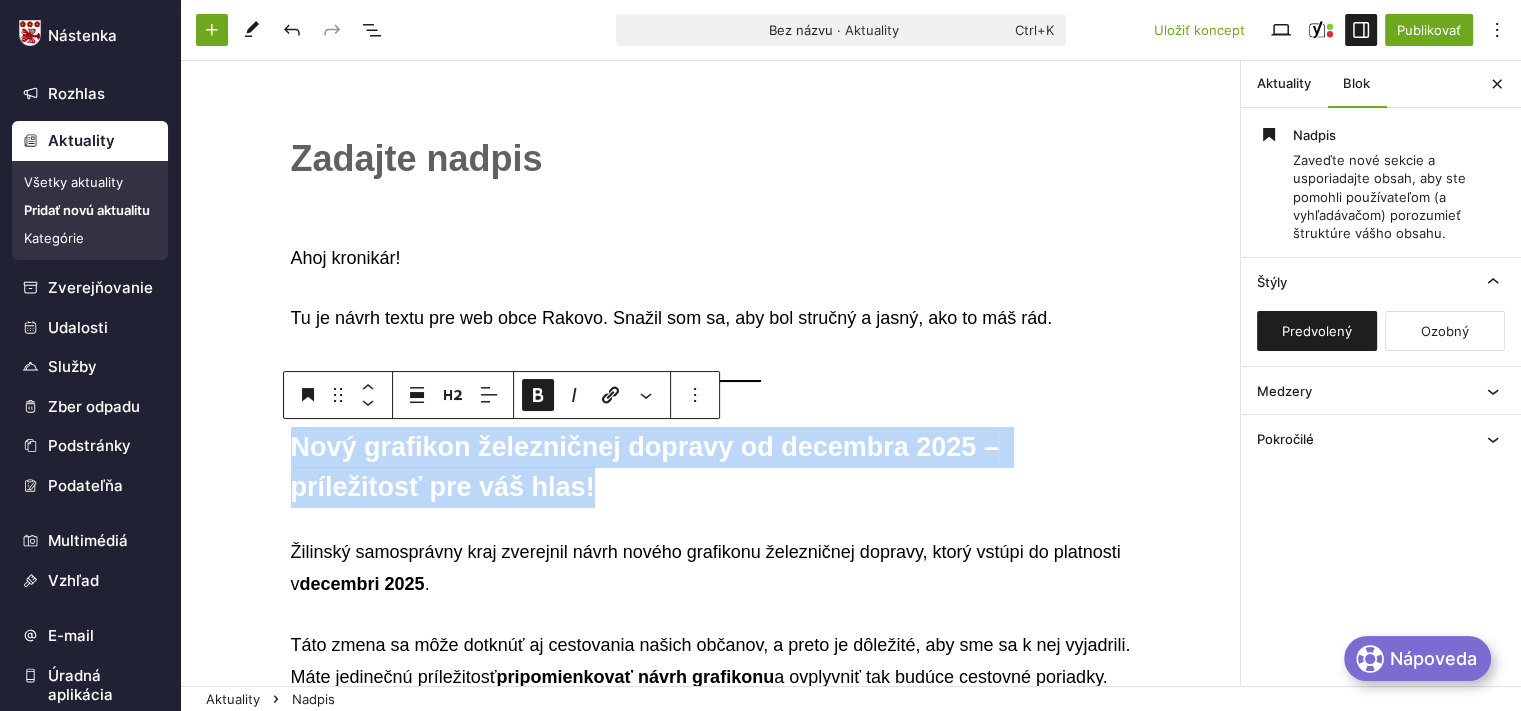 click on "Ahoj kronikár! Tu je návrh textu pre web obce [CITY]. Snažil som sa, aby bol stručný a jasný, ako to máš rád. Nový grafikon železničnej dopravy od decembra 2025 – príležitosť pre váš hlas! [STATE] samosprávny kraj zverejnil návrh nového grafikonu železničnej dopravy, ktorý vstúpi do platnosti v  decembri 2025 . Táto zmena sa môže dotknúť aj cestovania našich občanov, a preto je dôležité, aby sme sa k nej vyjadrili. Máte jedinečnú príležitosť  pripomienkovať návrh grafikonu  a ovplyvniť tak budúce cestovné poriadky. Návrh grafikonu a všetky informácie nájdete priamo na webovej stránke [STATE] samosprávneho kraja: [Sem vložte priamy odkaz na stránku ŽSK s grafikonom]. Nenechajte si ujsť túto možnosť vyjadriť sa! Vaše pripomienky môžu pomôcť prispôsobiť železničnú dopravu našim potrebám." at bounding box center (710, 560) 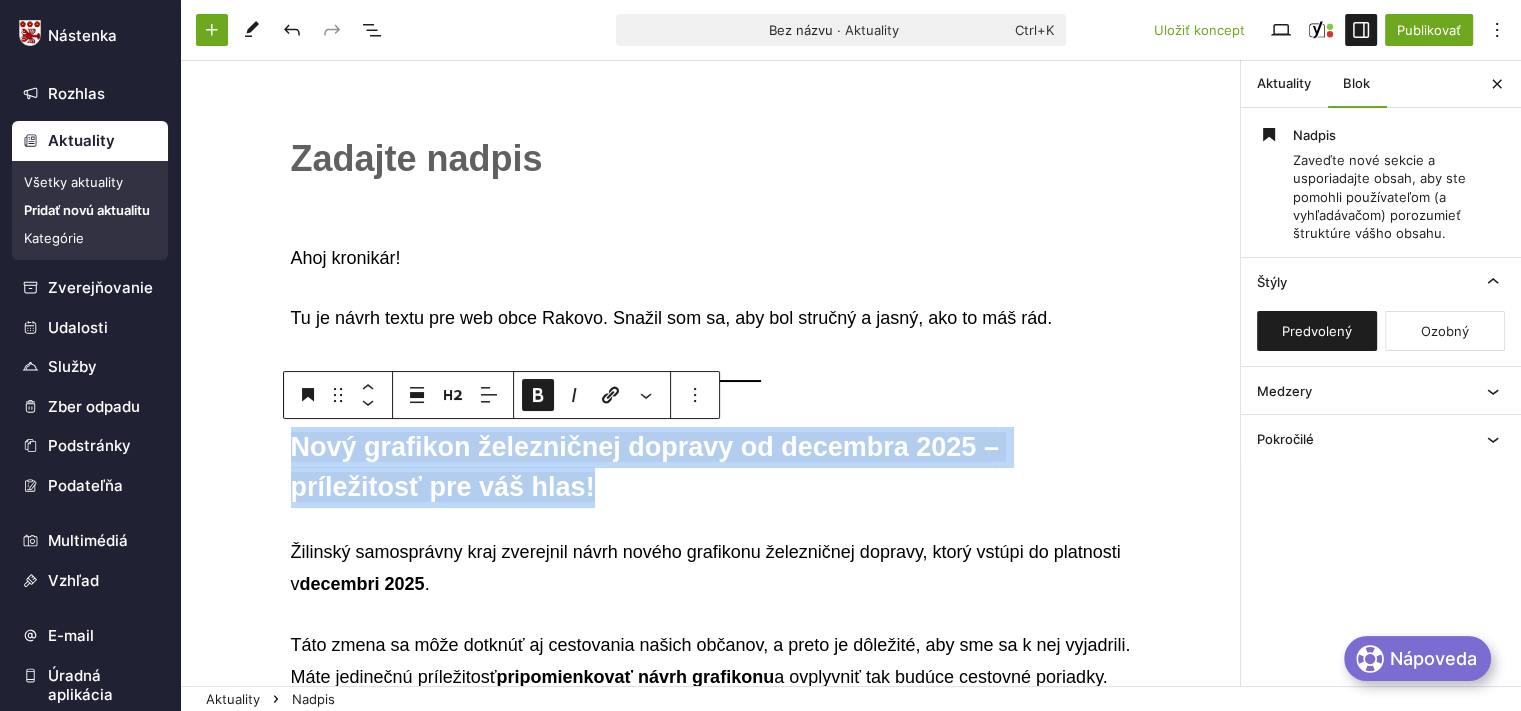 copy on "Nový grafikon železničnej dopravy od decembra 2025 – príležitosť pre váš hlas!" 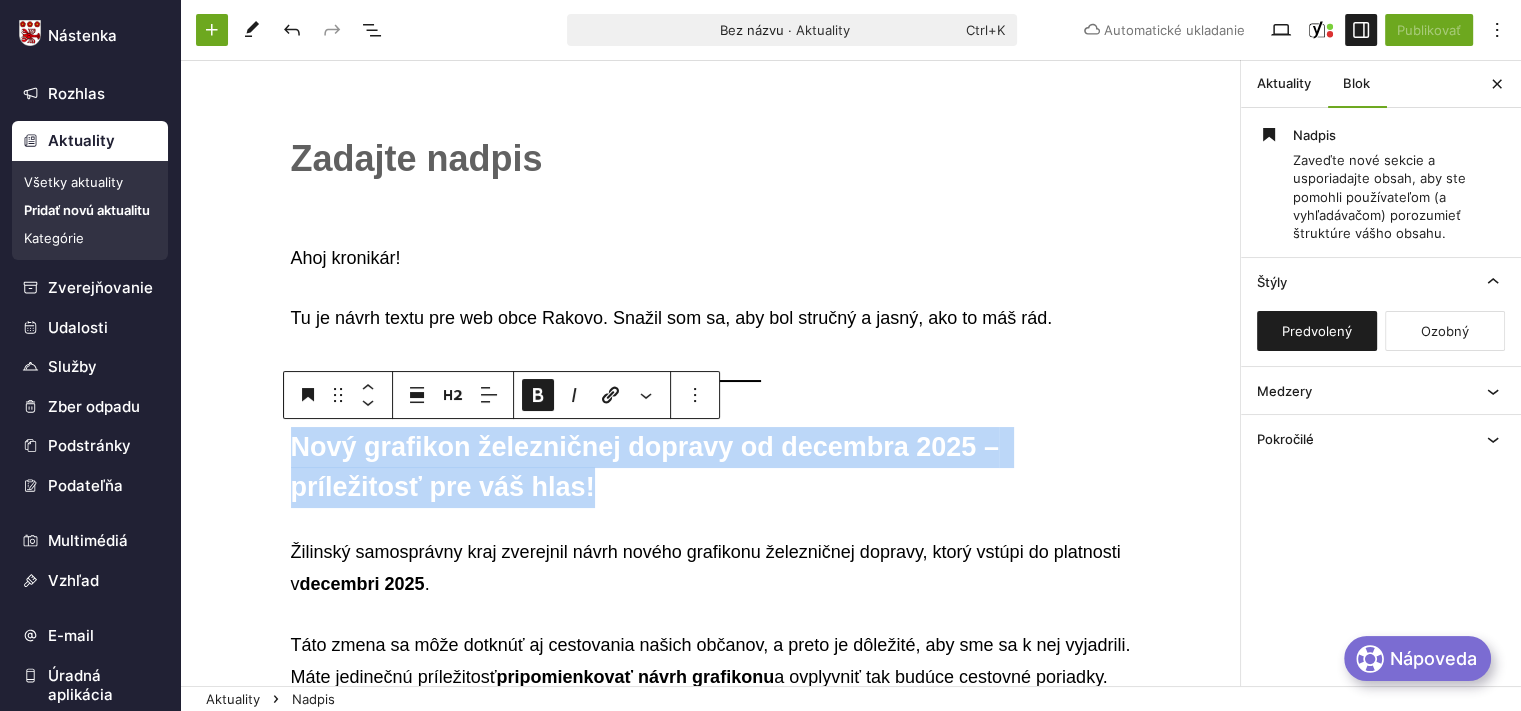 click on "﻿" at bounding box center (711, 159) 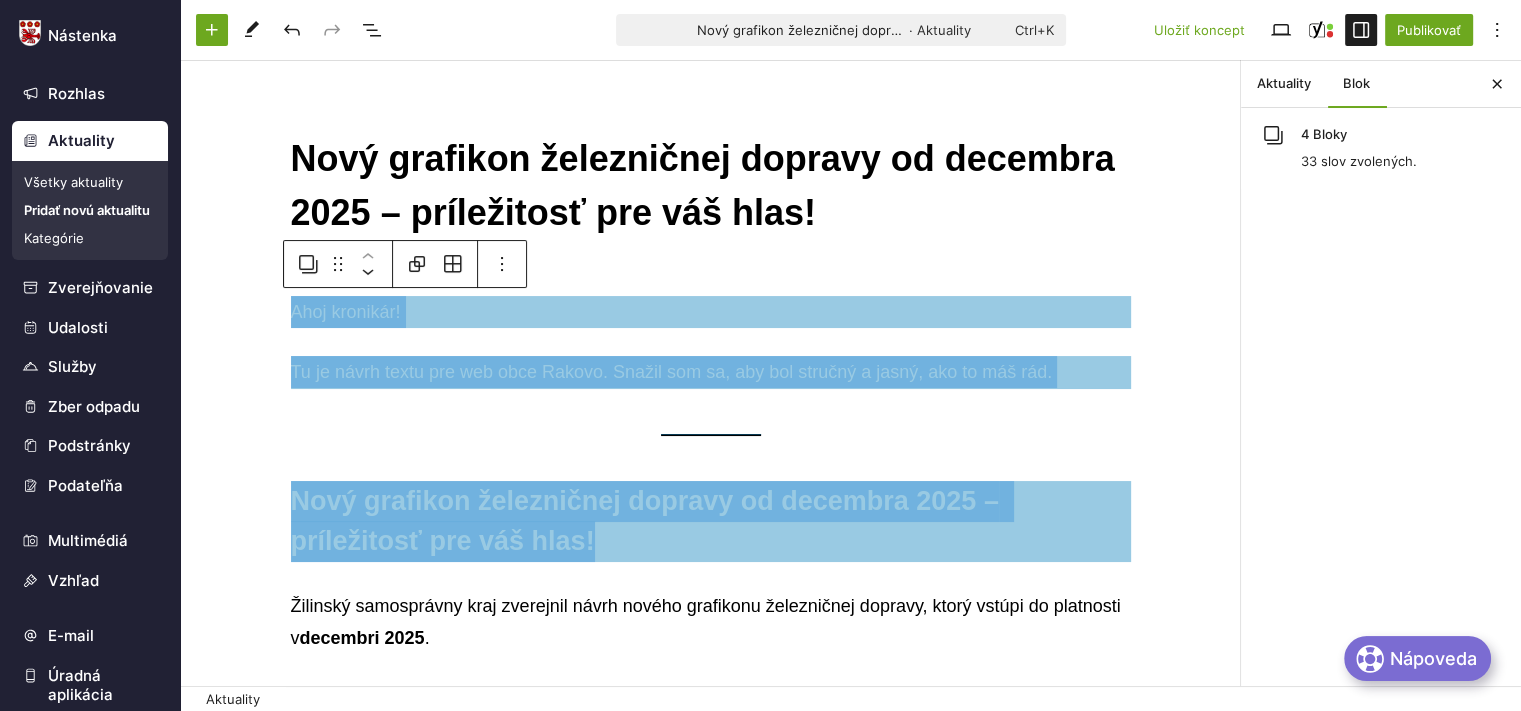 drag, startPoint x: 282, startPoint y: 307, endPoint x: 799, endPoint y: 535, distance: 565.0425 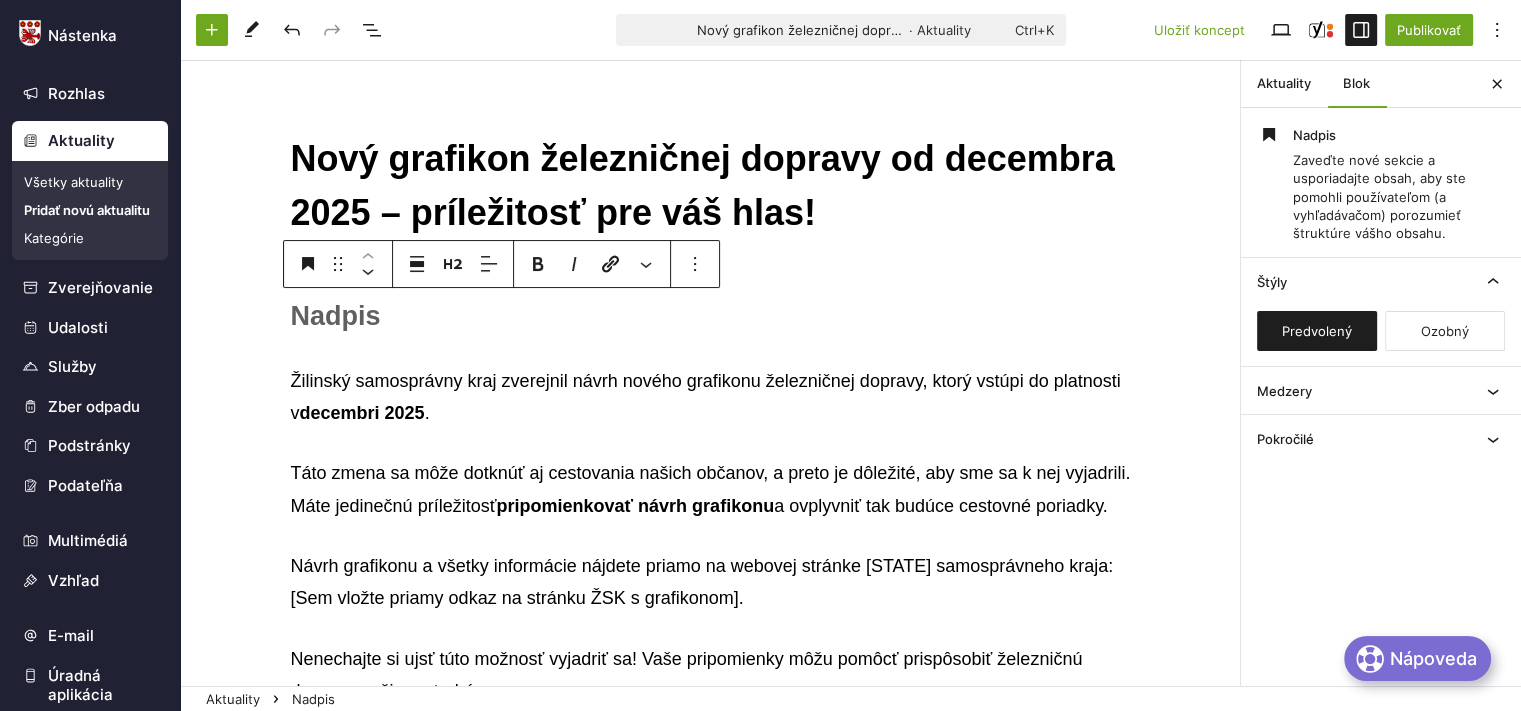 click on "﻿" at bounding box center (711, 316) 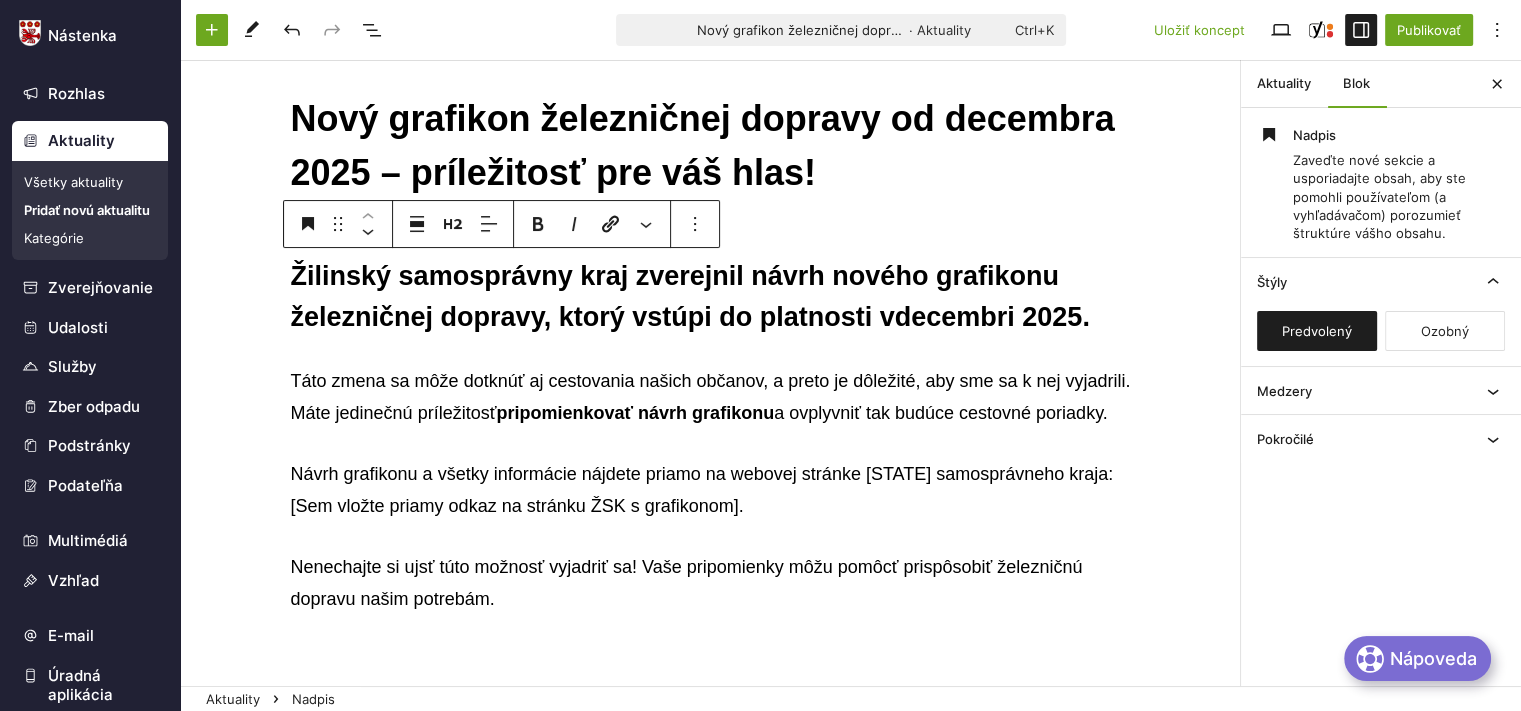 scroll, scrollTop: 0, scrollLeft: 0, axis: both 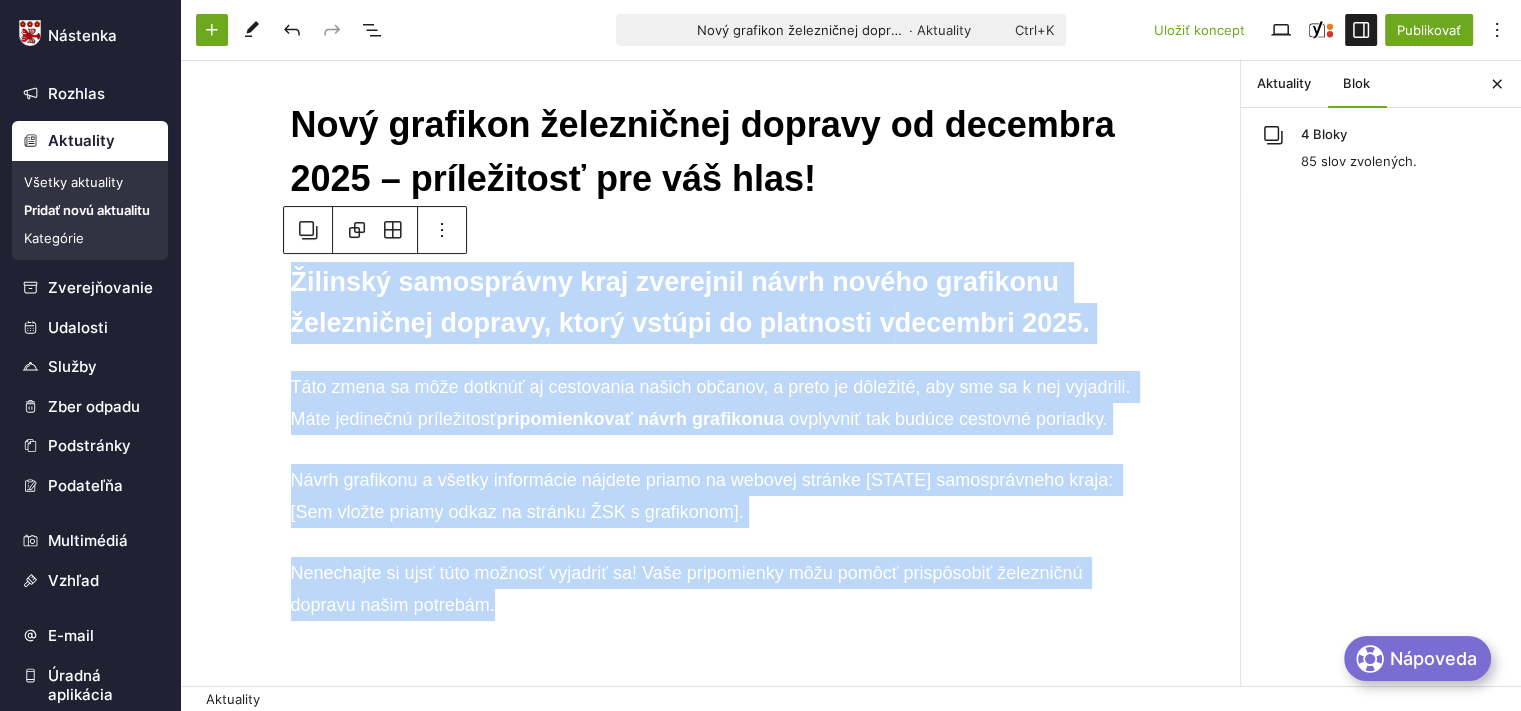drag, startPoint x: 291, startPoint y: 277, endPoint x: 616, endPoint y: 614, distance: 468.18158 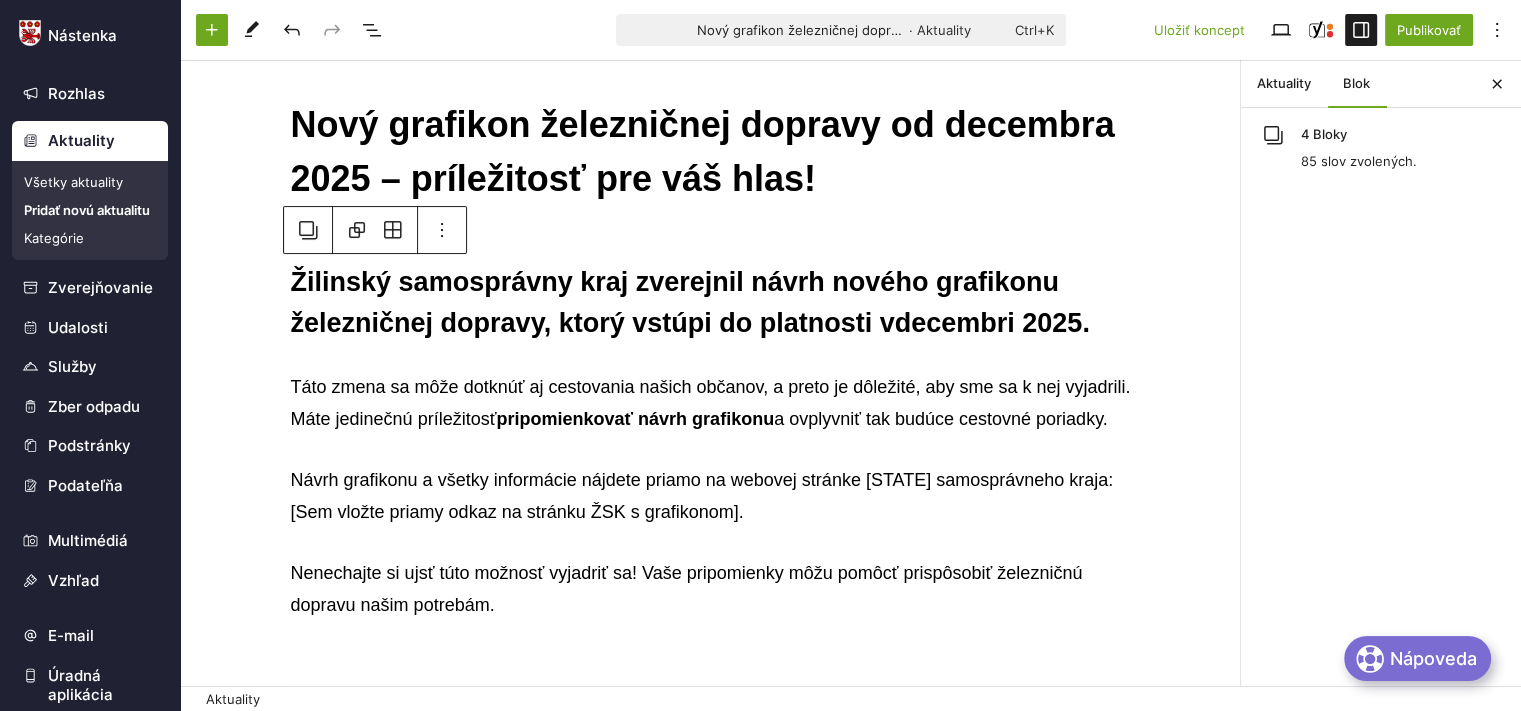 scroll, scrollTop: 0, scrollLeft: 0, axis: both 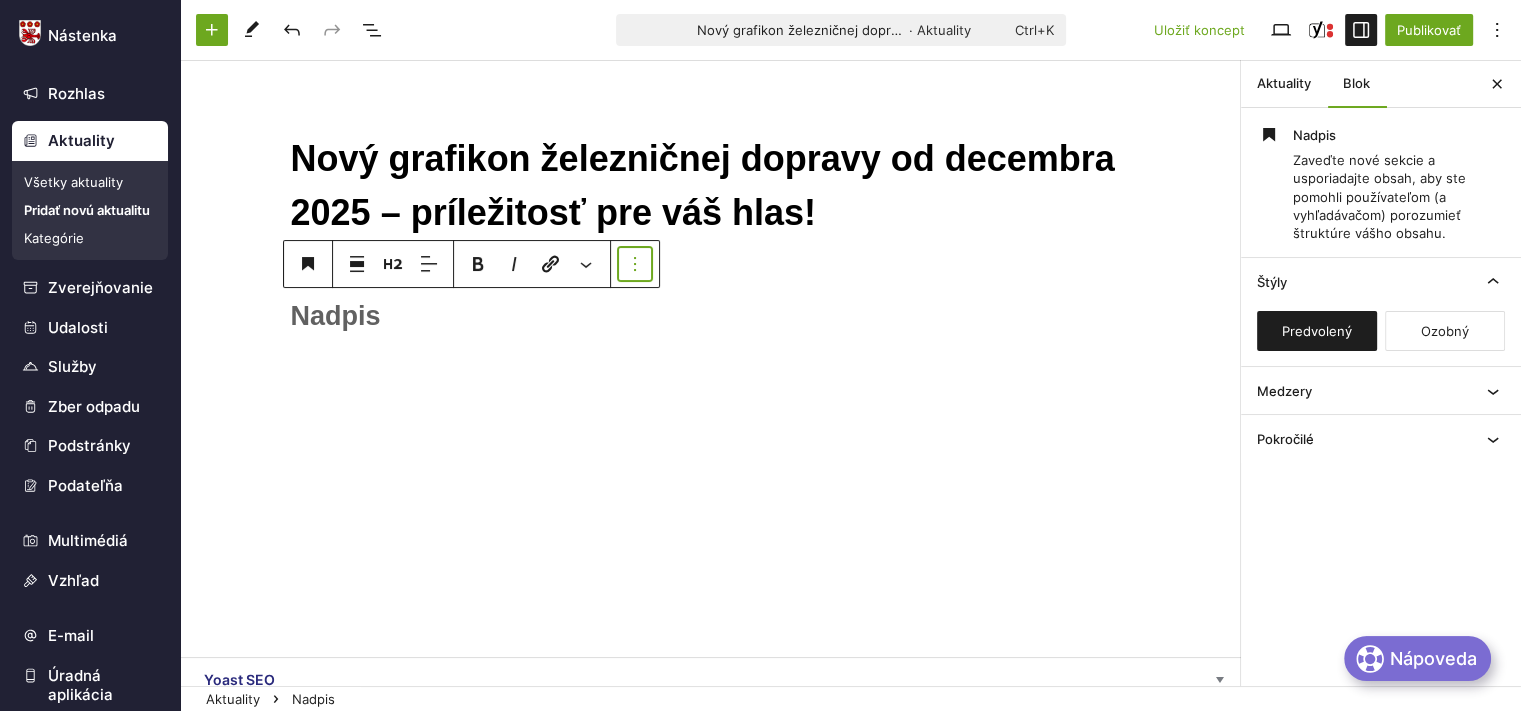 click at bounding box center (635, 264) 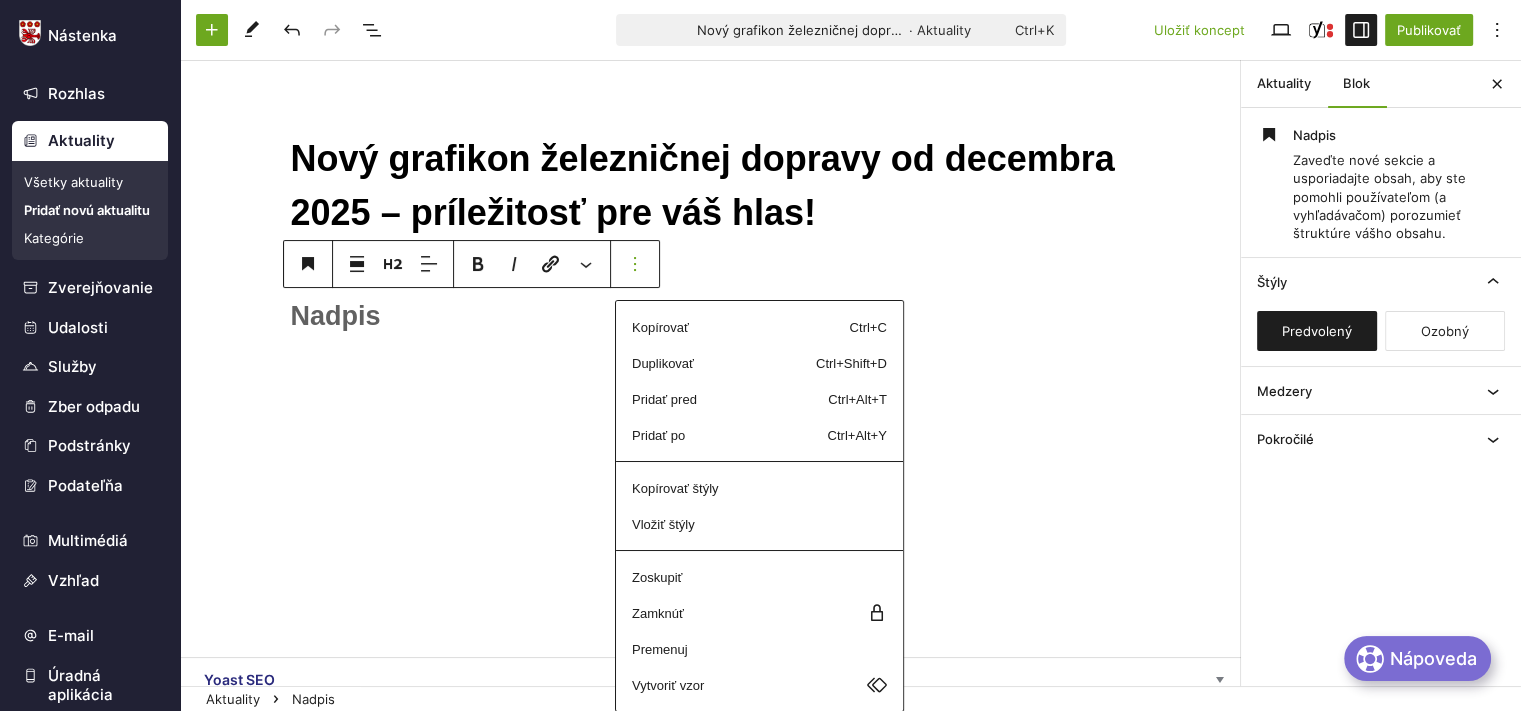 scroll, scrollTop: 52, scrollLeft: 0, axis: vertical 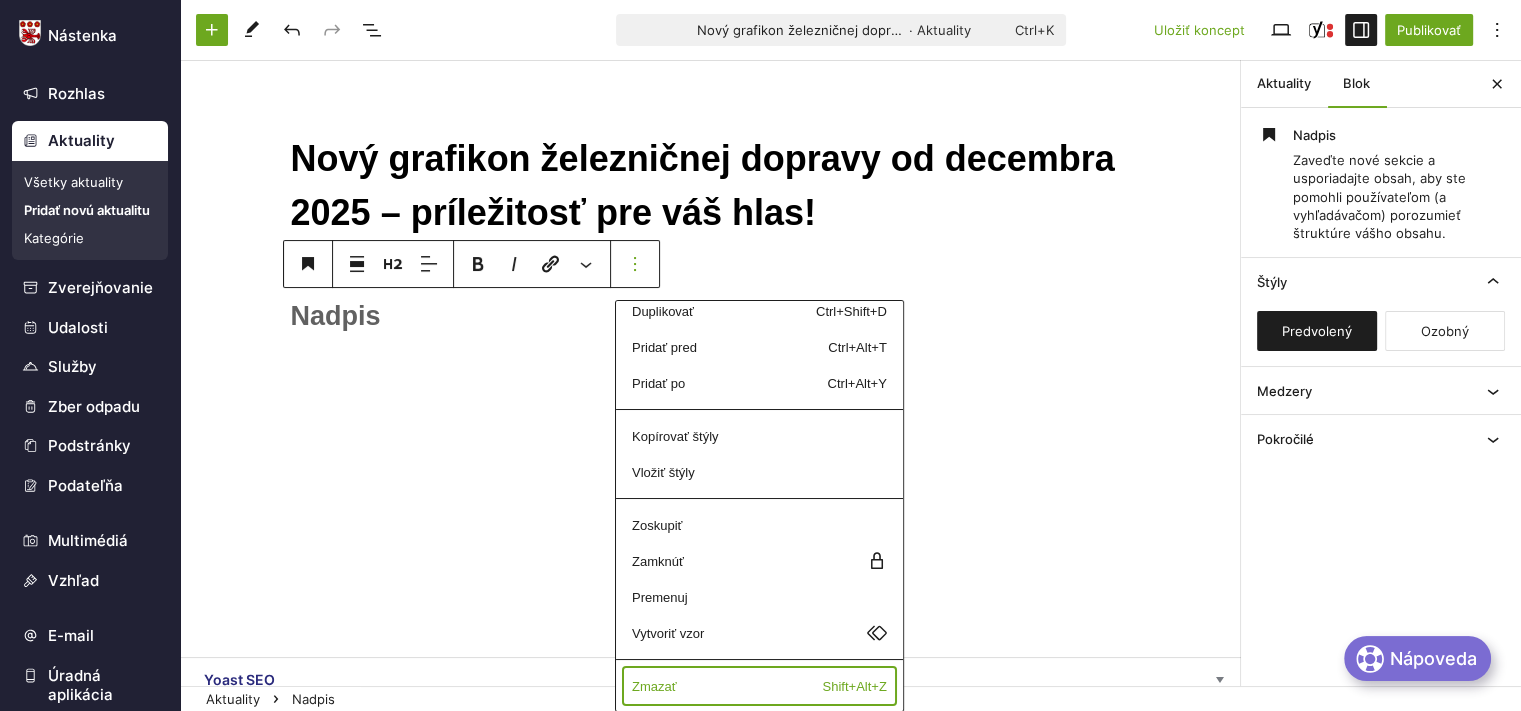 click on "Zmazať" at bounding box center (712, 275) 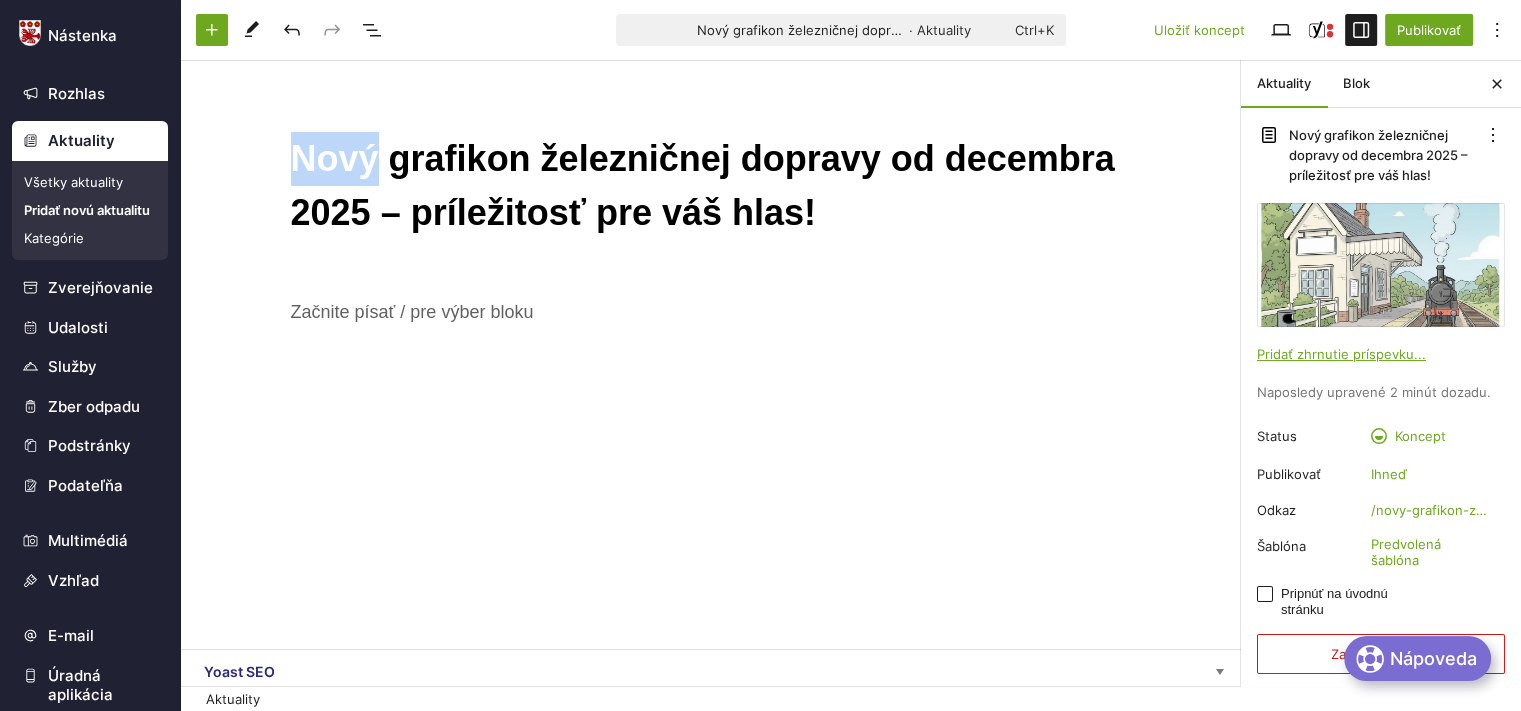 drag, startPoint x: 368, startPoint y: 155, endPoint x: 285, endPoint y: 151, distance: 83.09633 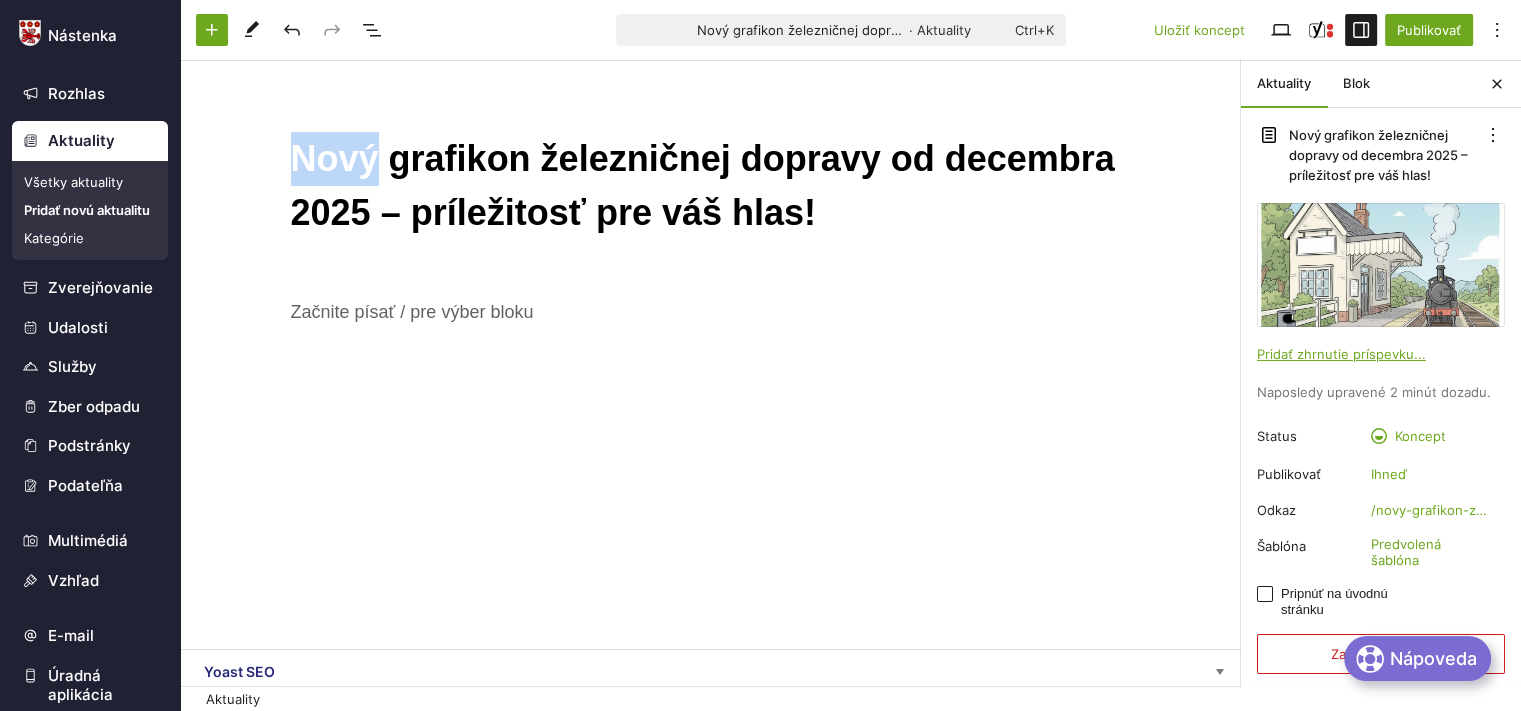 click on "Nový grafikon železničnej dopravy od decembra 2025 – príležitosť pre váš hlas!" at bounding box center (711, 186) 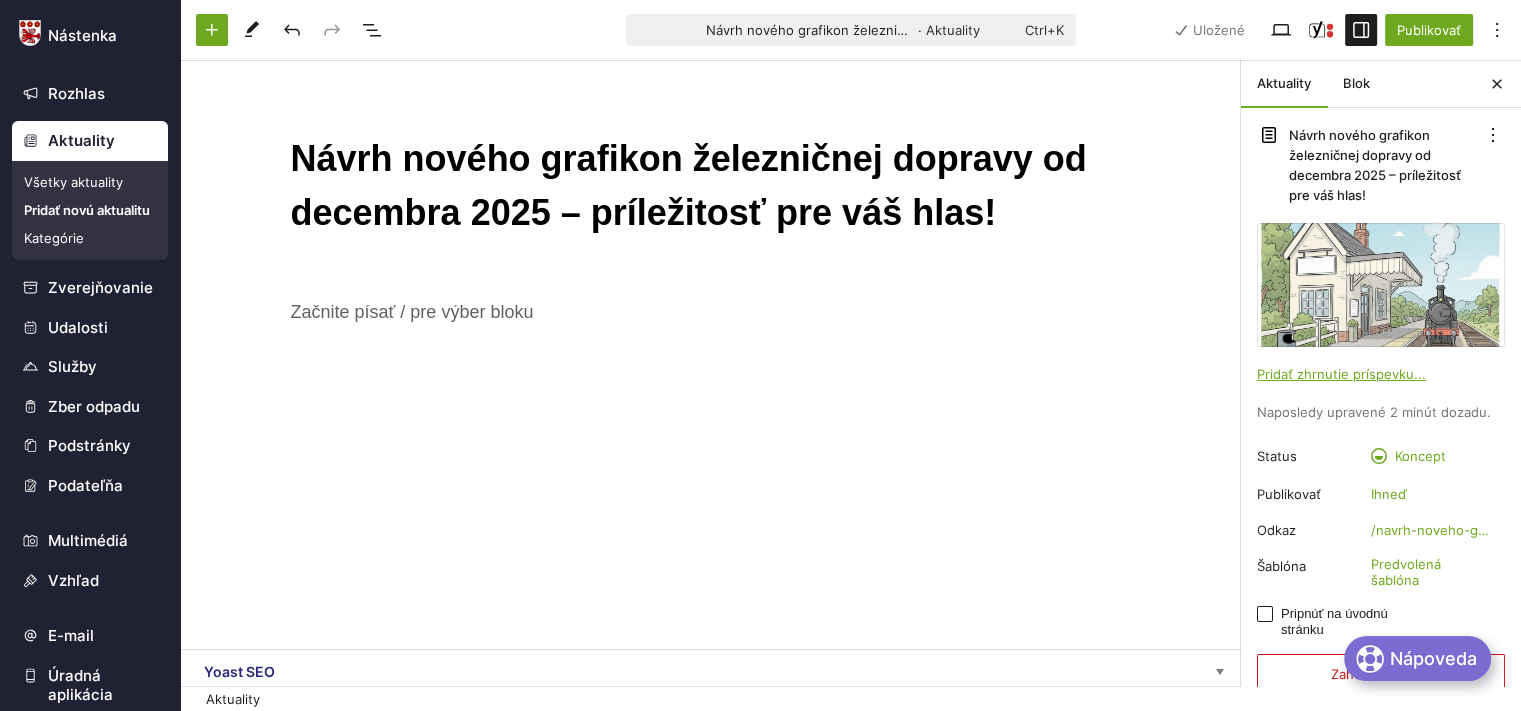 click on "Návrh nového grafikon železničnej dopravy od decembra 2025 – príležitosť pre váš hlas!" at bounding box center [711, 186] 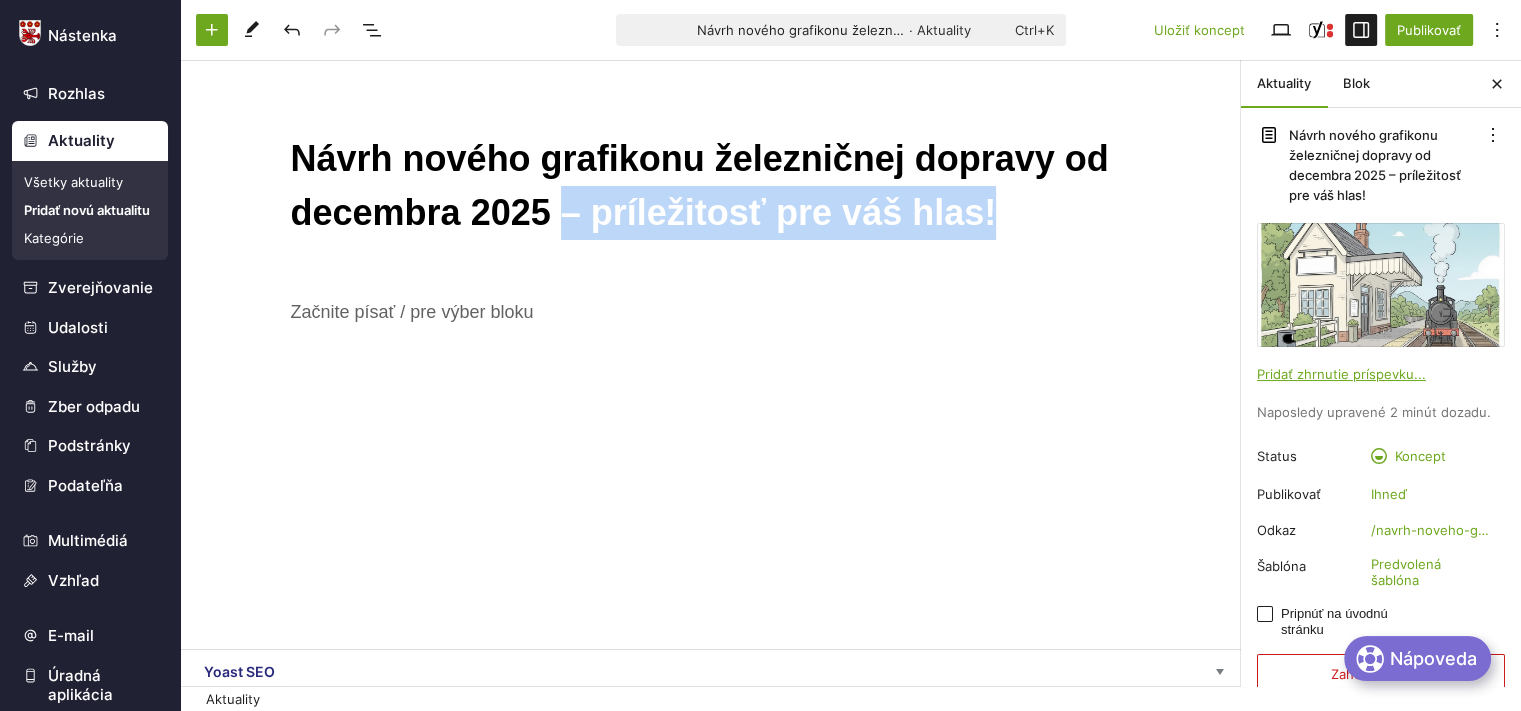 drag, startPoint x: 541, startPoint y: 212, endPoint x: 982, endPoint y: 205, distance: 441.05554 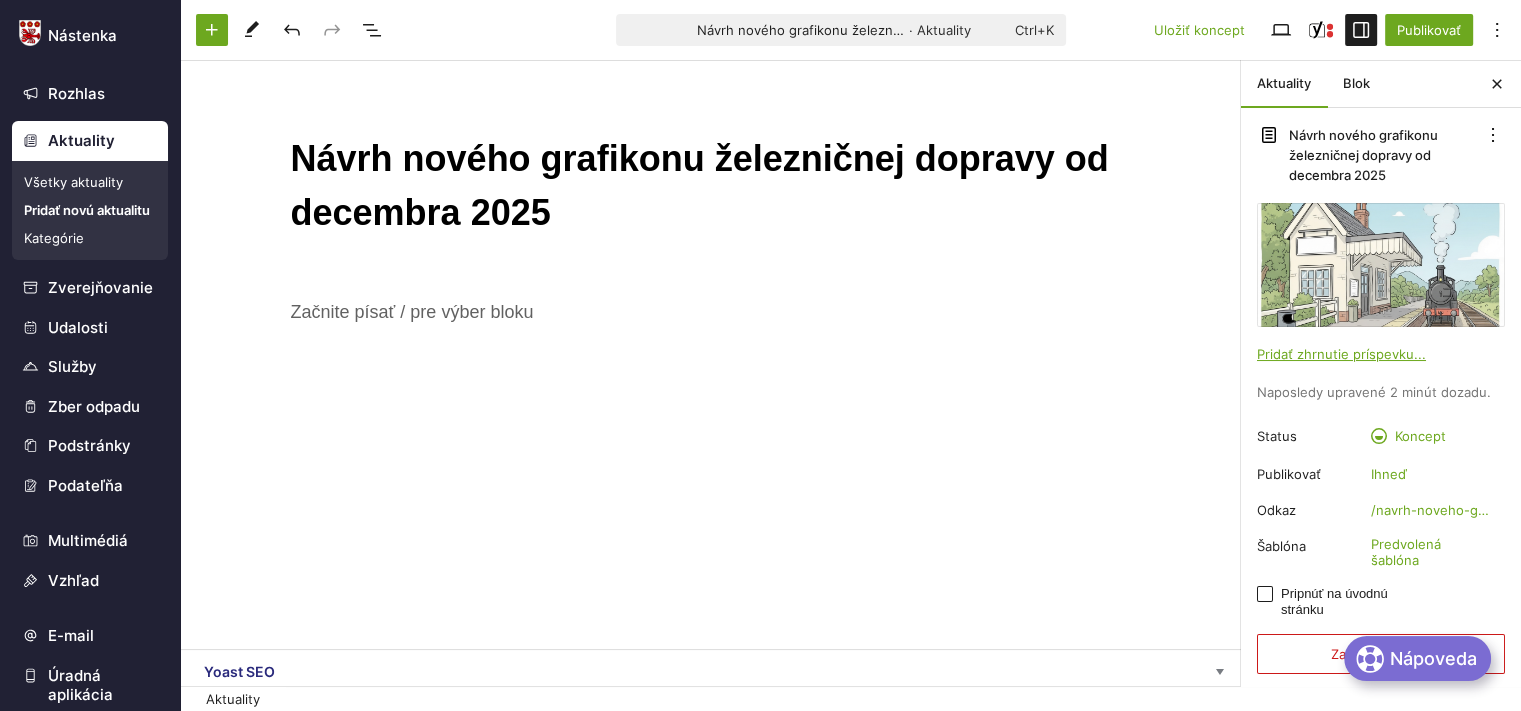 click on "﻿" at bounding box center (711, 312) 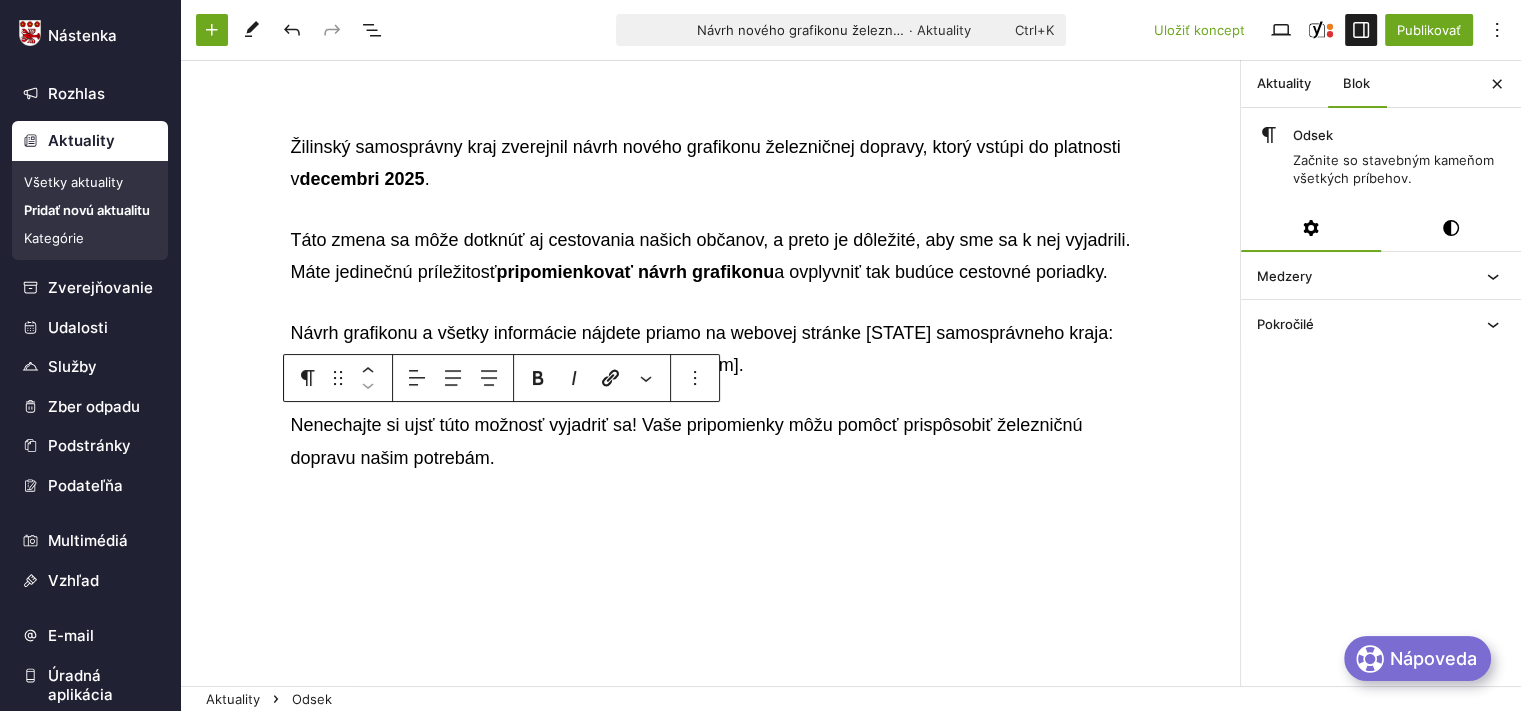 scroll, scrollTop: 140, scrollLeft: 0, axis: vertical 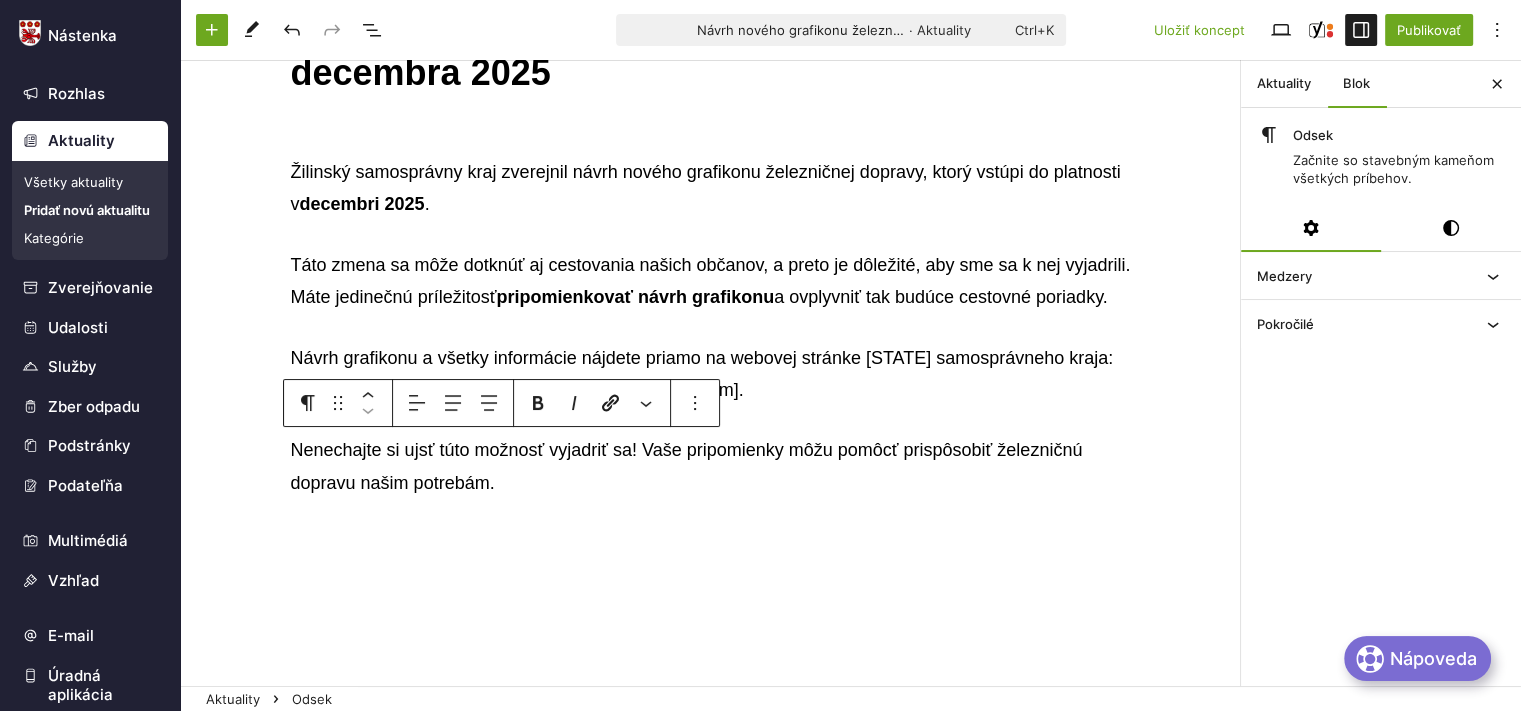click on "Návrh grafikonu a všetky informácie nájdete priamo na webovej stránke [STATE] samosprávneho kraja: [Sem vložte priamy odkaz na stránku ŽSK s grafikonom]." at bounding box center (711, 374) 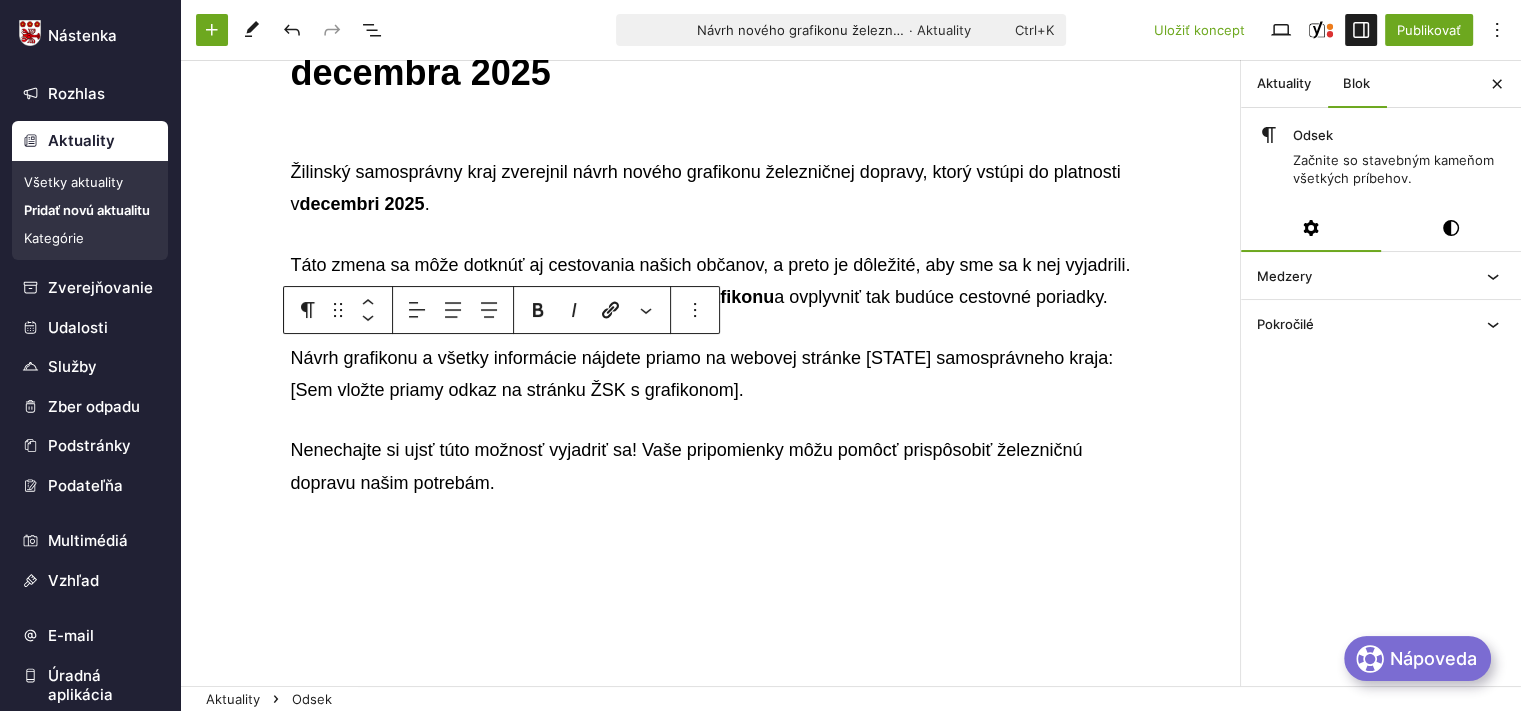 click on "Návrh grafikonu a všetky informácie nájdete priamo na webovej stránke [STATE] samosprávneho kraja: [Sem vložte priamy odkaz na stránku ŽSK s grafikonom]." at bounding box center (711, 374) 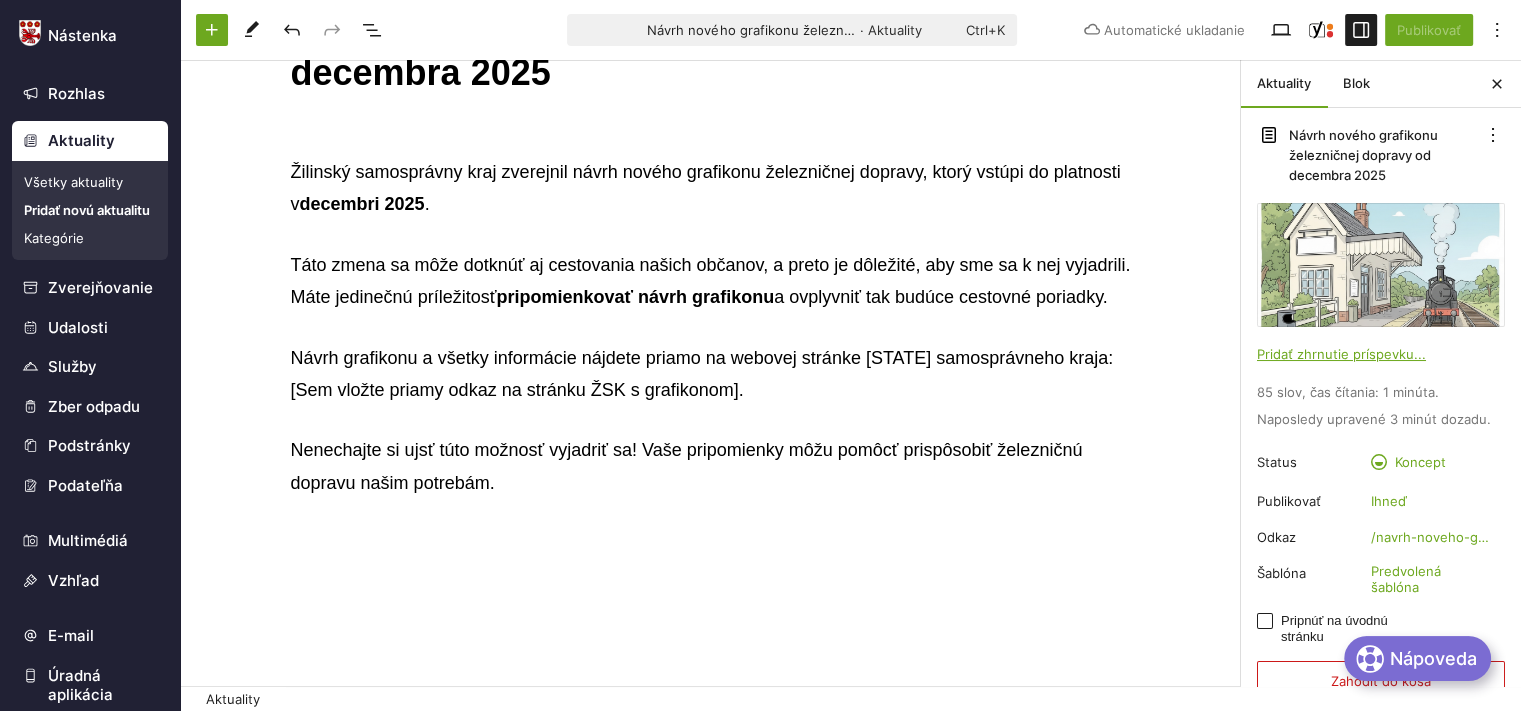 drag, startPoint x: 281, startPoint y: 385, endPoint x: 332, endPoint y: 380, distance: 51.24451 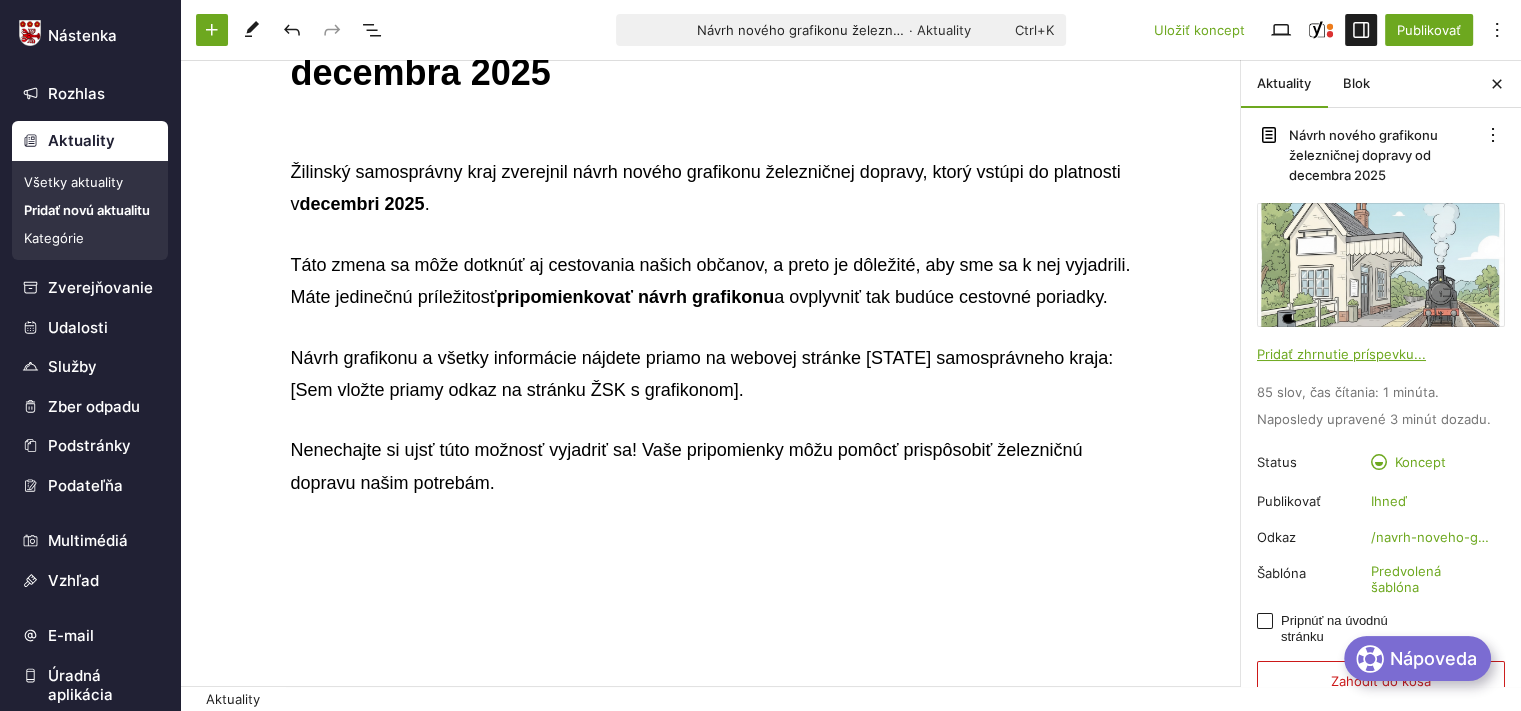 drag, startPoint x: 280, startPoint y: 388, endPoint x: 468, endPoint y: 374, distance: 188.52055 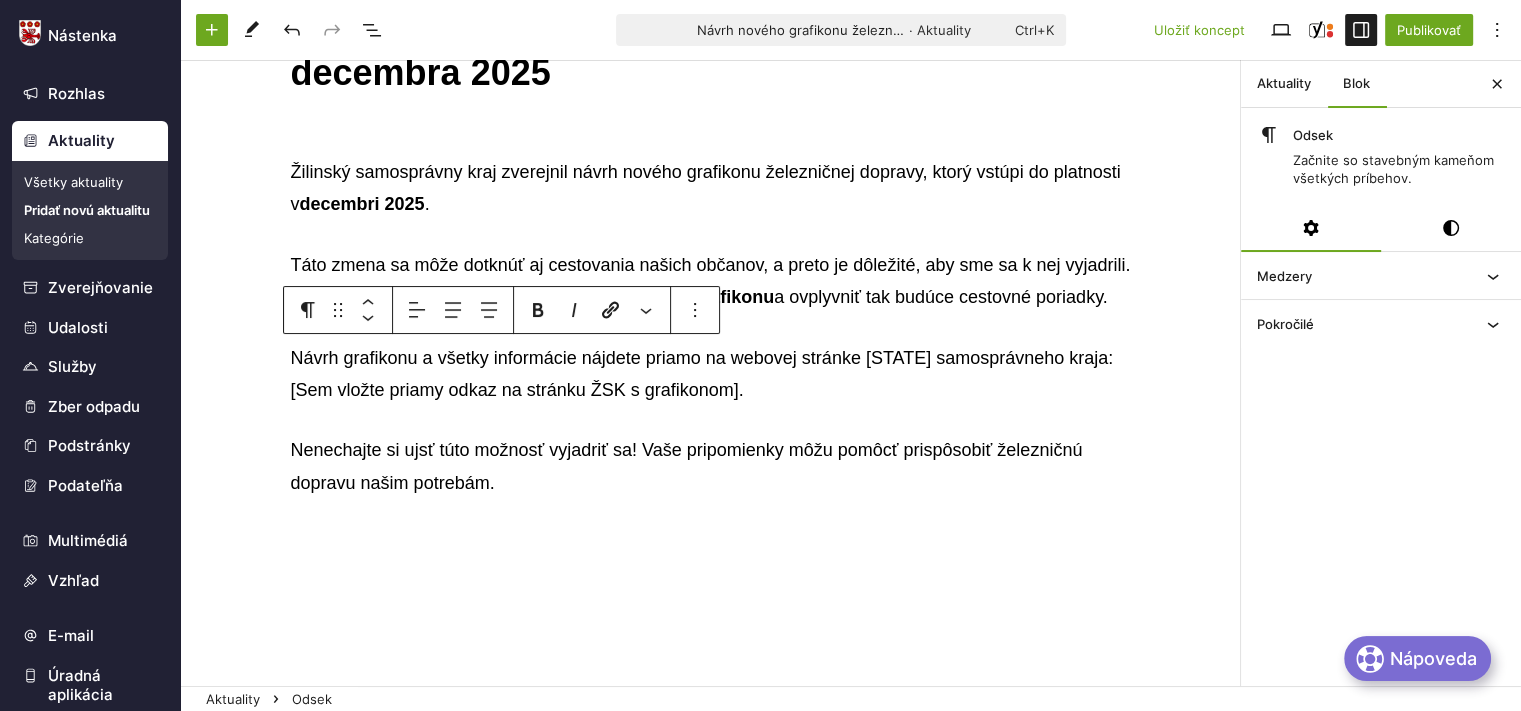 drag, startPoint x: 731, startPoint y: 391, endPoint x: 282, endPoint y: 397, distance: 449.0401 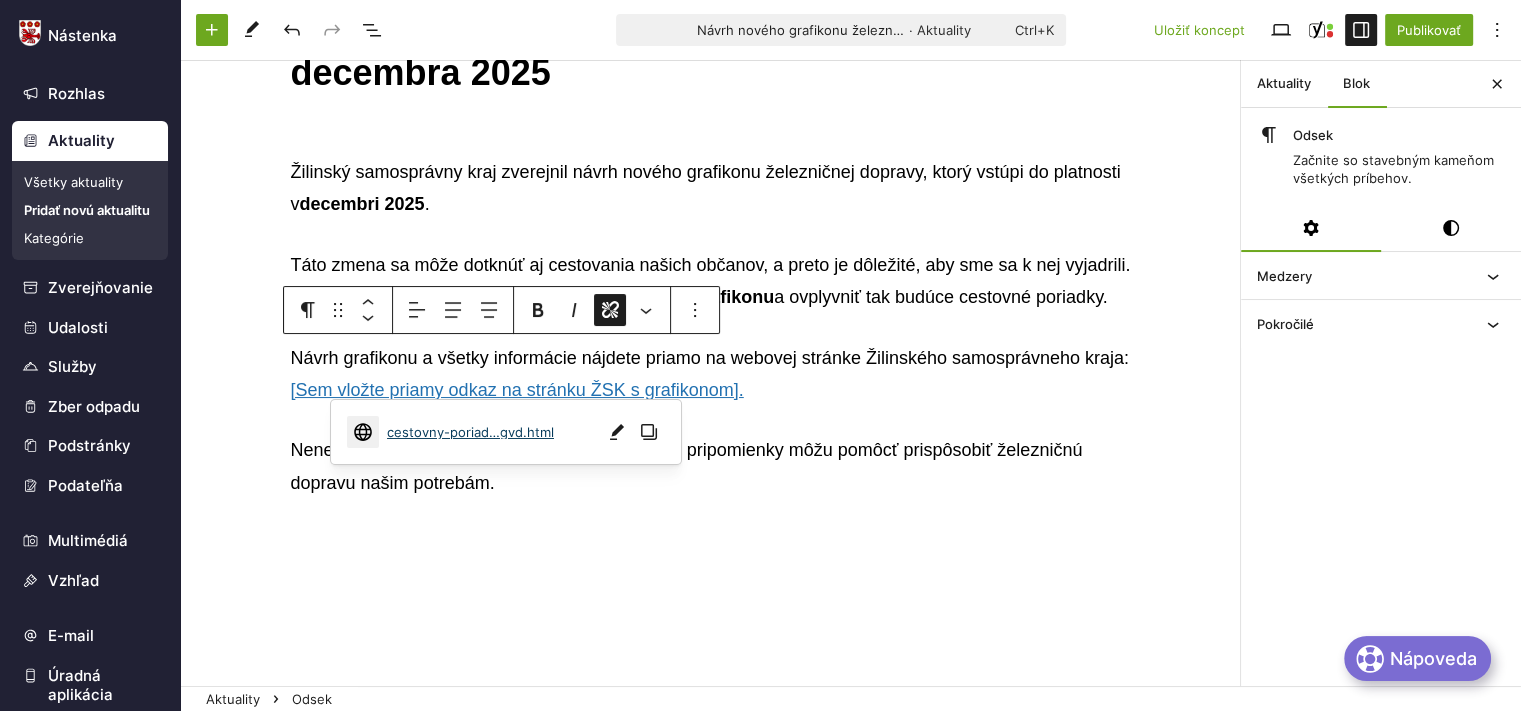 click on "cestovny-poriad…gvd.html" at bounding box center [470, 432] 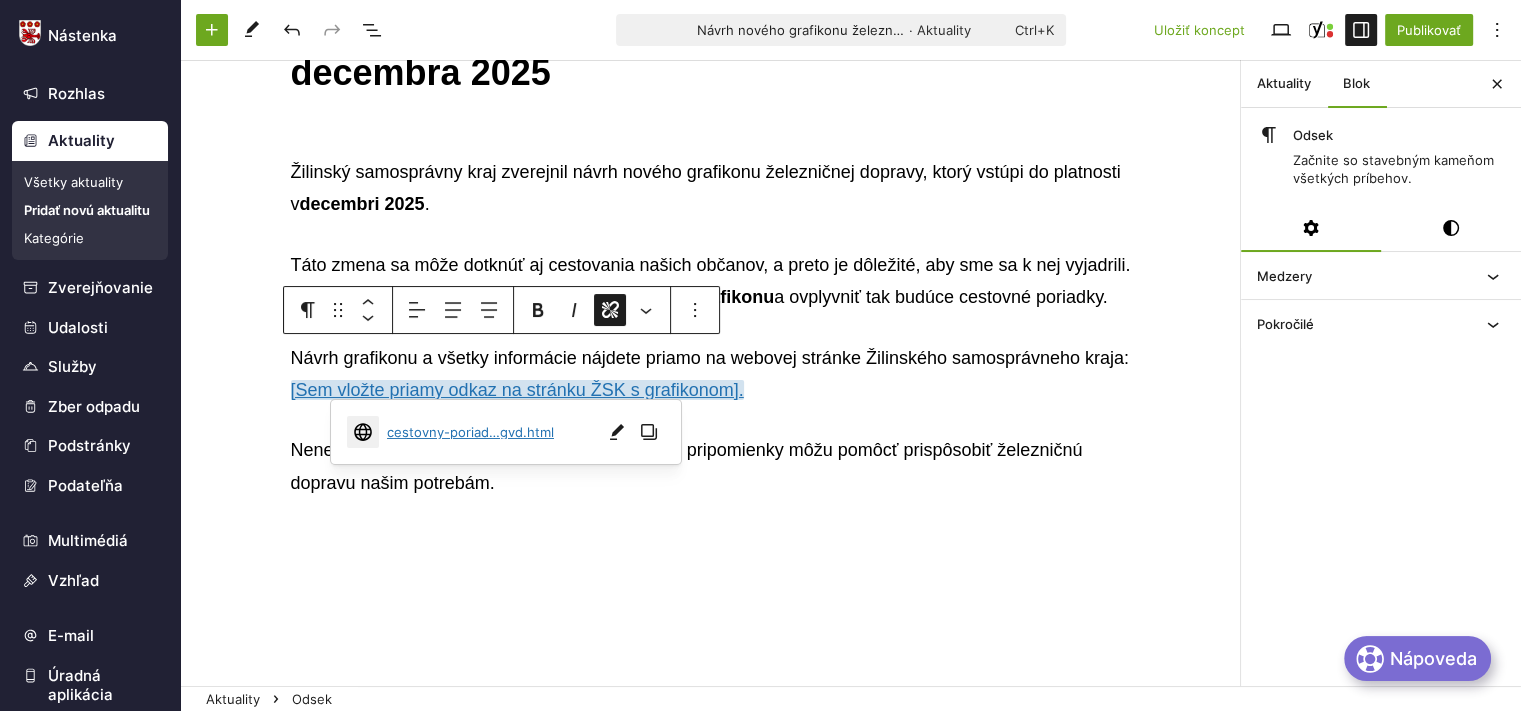 click on "Návrh grafikonu a všetky informácie nájdete priamo na webovej stránke [STATE] samosprávneho kraja:  [Sem vložte priamy odkaz na stránku ŽSK s grafikonom]." at bounding box center (711, 374) 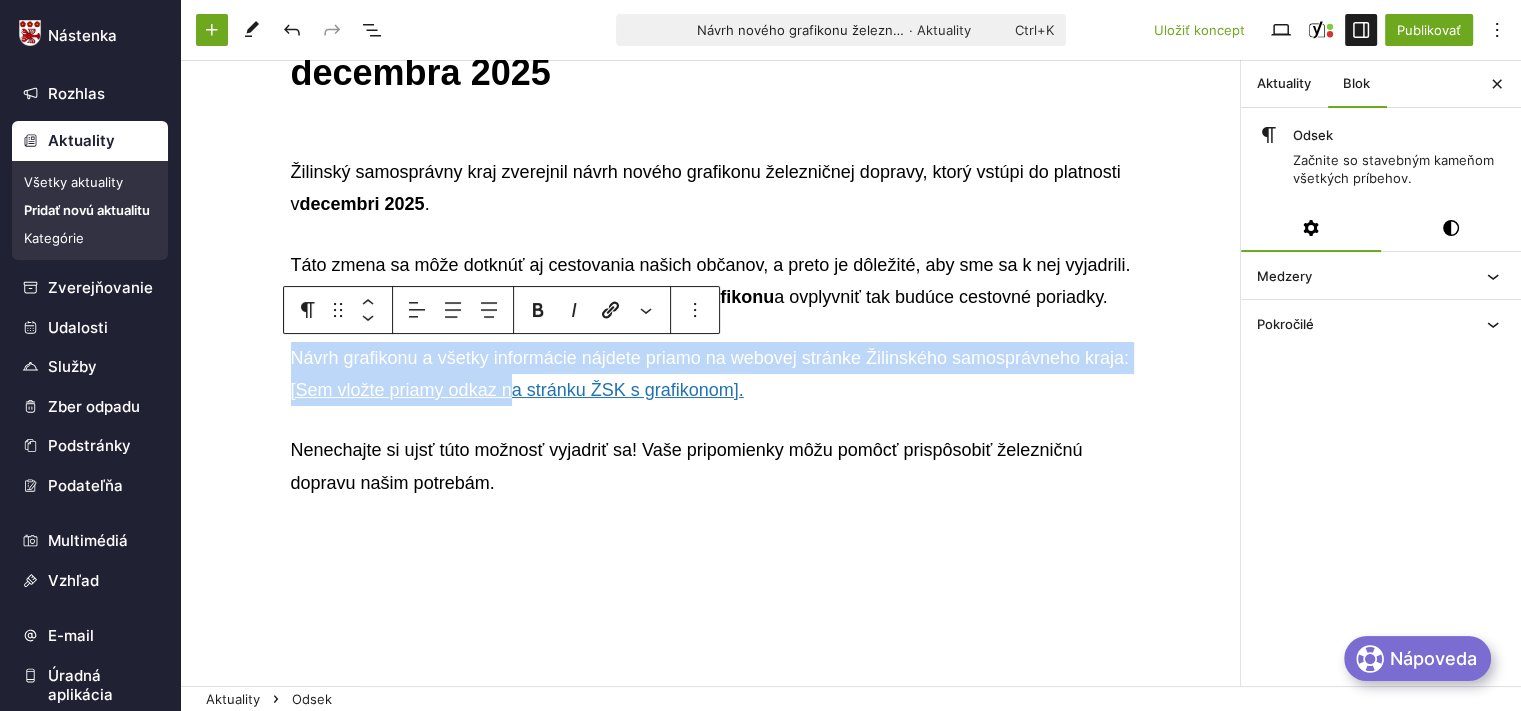 drag, startPoint x: 745, startPoint y: 389, endPoint x: 510, endPoint y: 378, distance: 235.25731 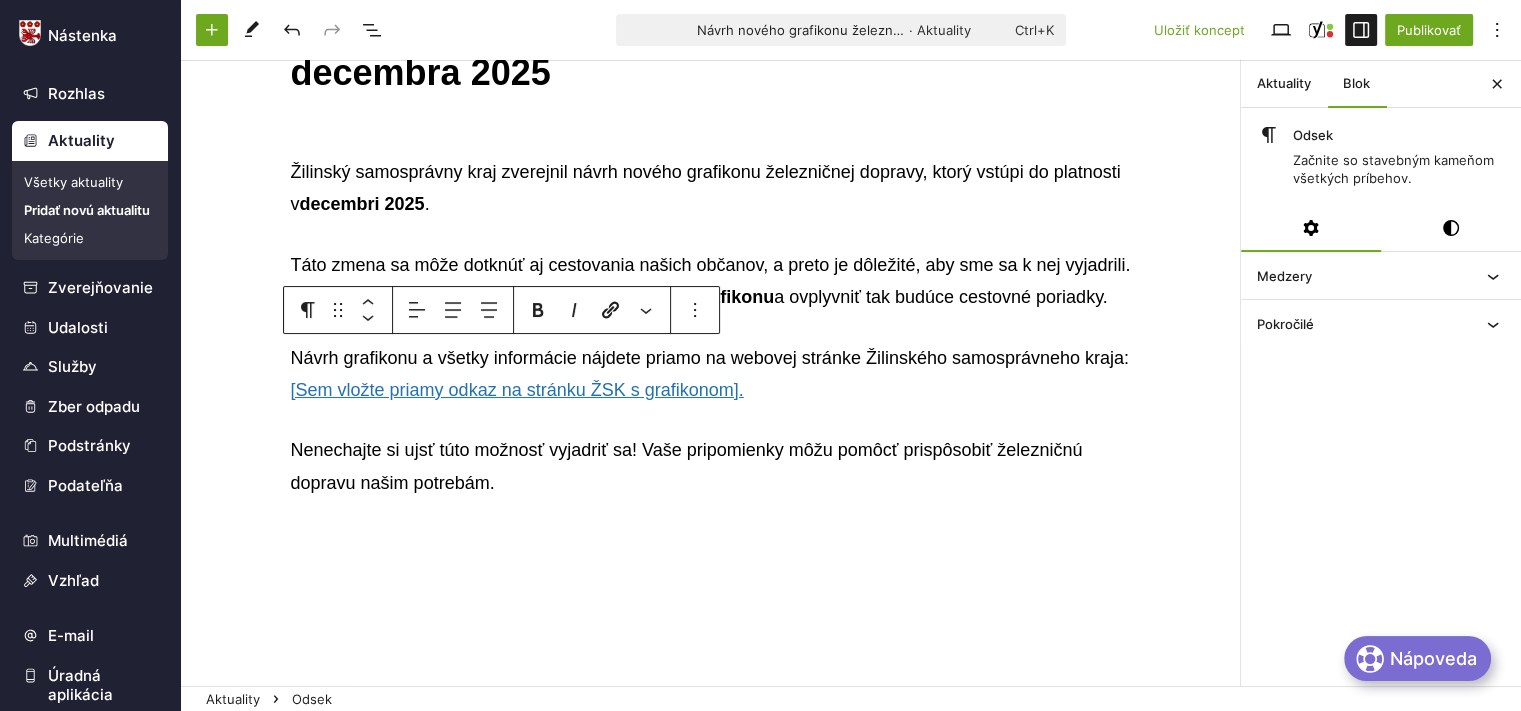 click on "Návrh grafikonu a všetky informácie nájdete priamo na webovej stránke [STATE] samosprávneho kraja:  [Sem vložte priamy odkaz na stránku ŽSK s grafikonom]." at bounding box center (711, 374) 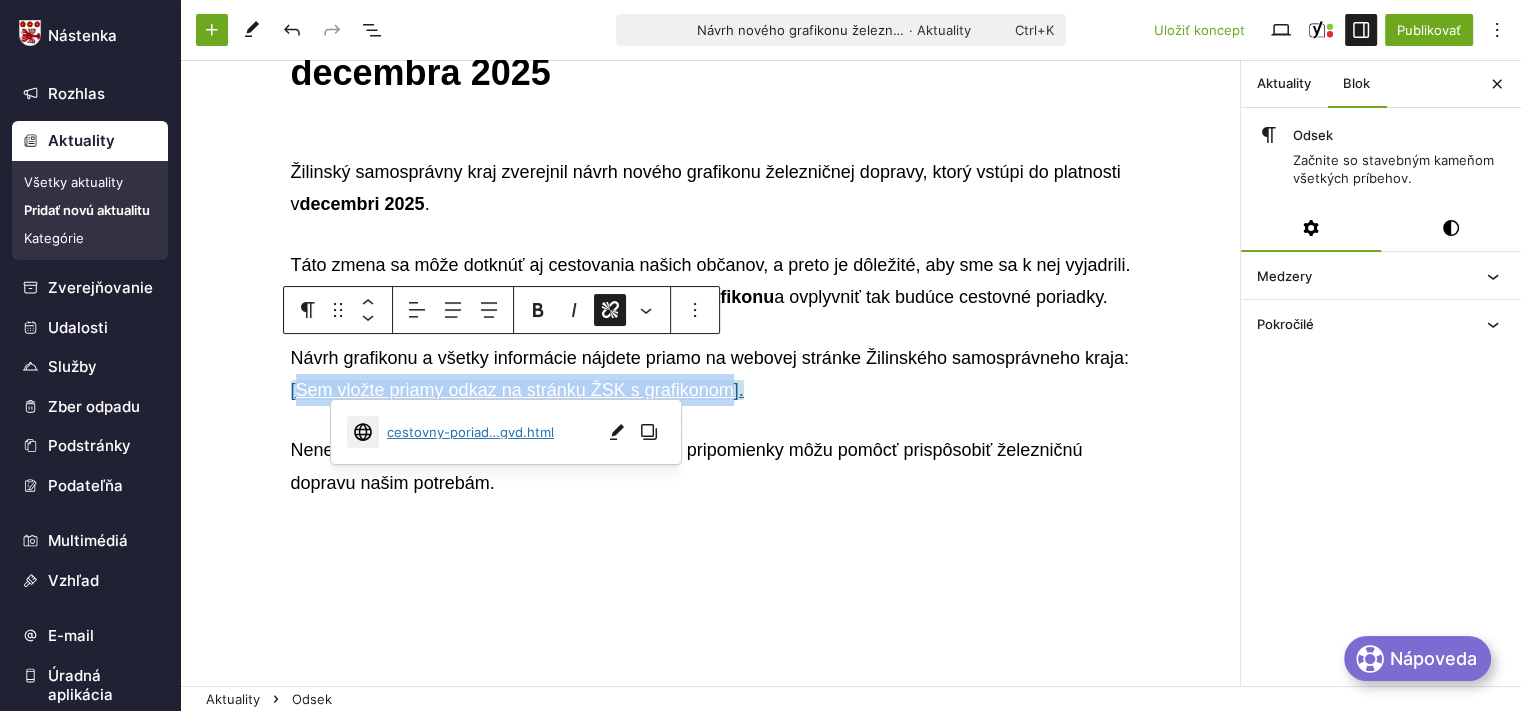 drag, startPoint x: 290, startPoint y: 389, endPoint x: 720, endPoint y: 400, distance: 430.1407 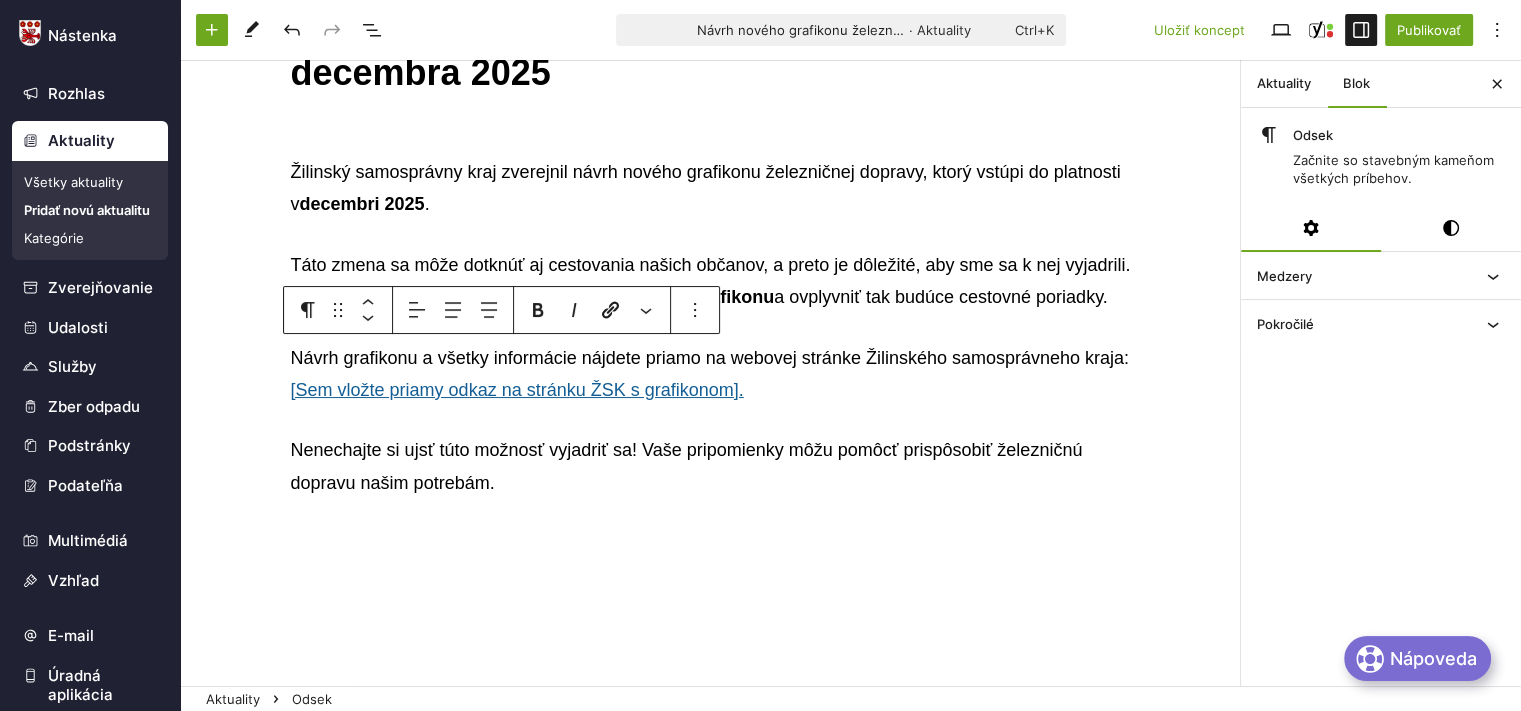 click on "[Sem vložte priamy odkaz na stránku ŽSK s grafikonom]." at bounding box center [517, 390] 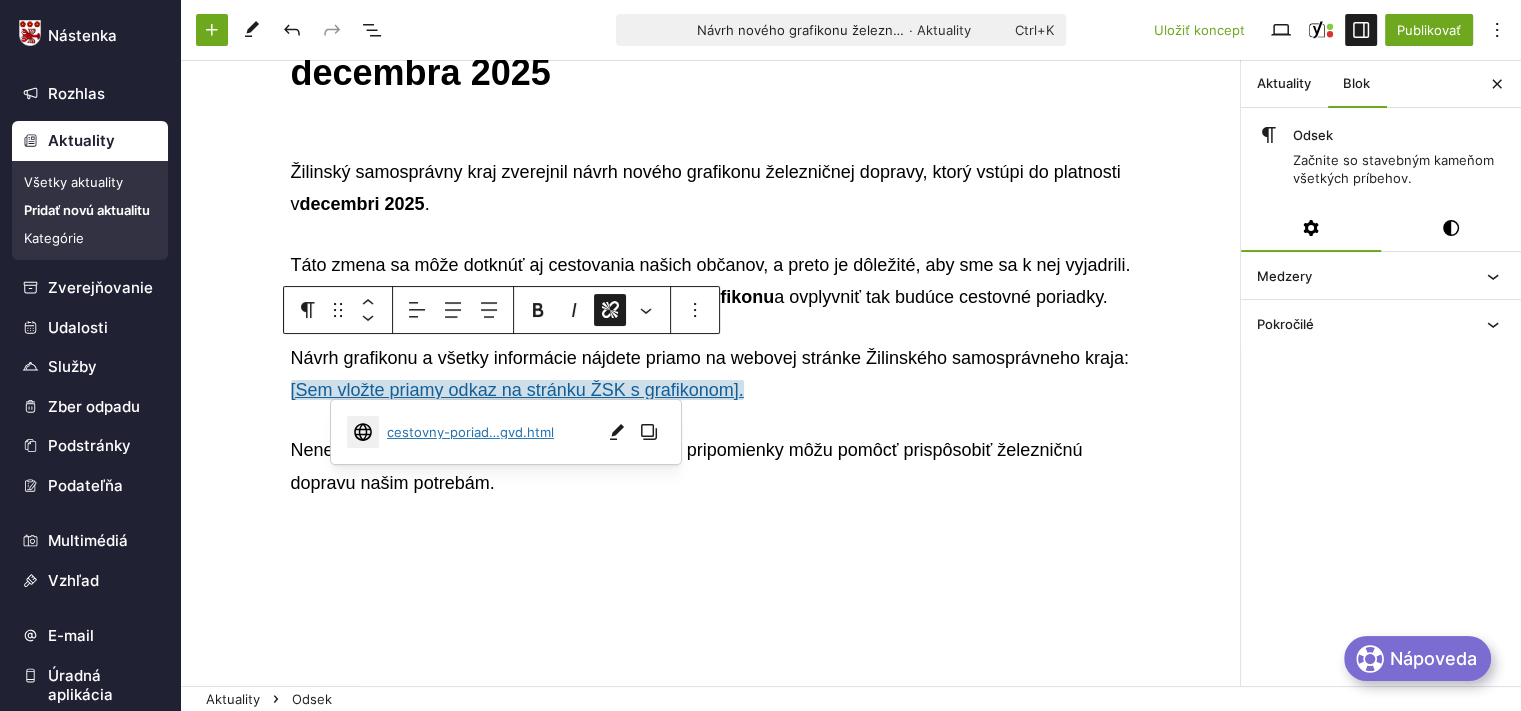 click on "[Sem vložte priamy odkaz na stránku ŽSK s grafikonom]." at bounding box center [517, 390] 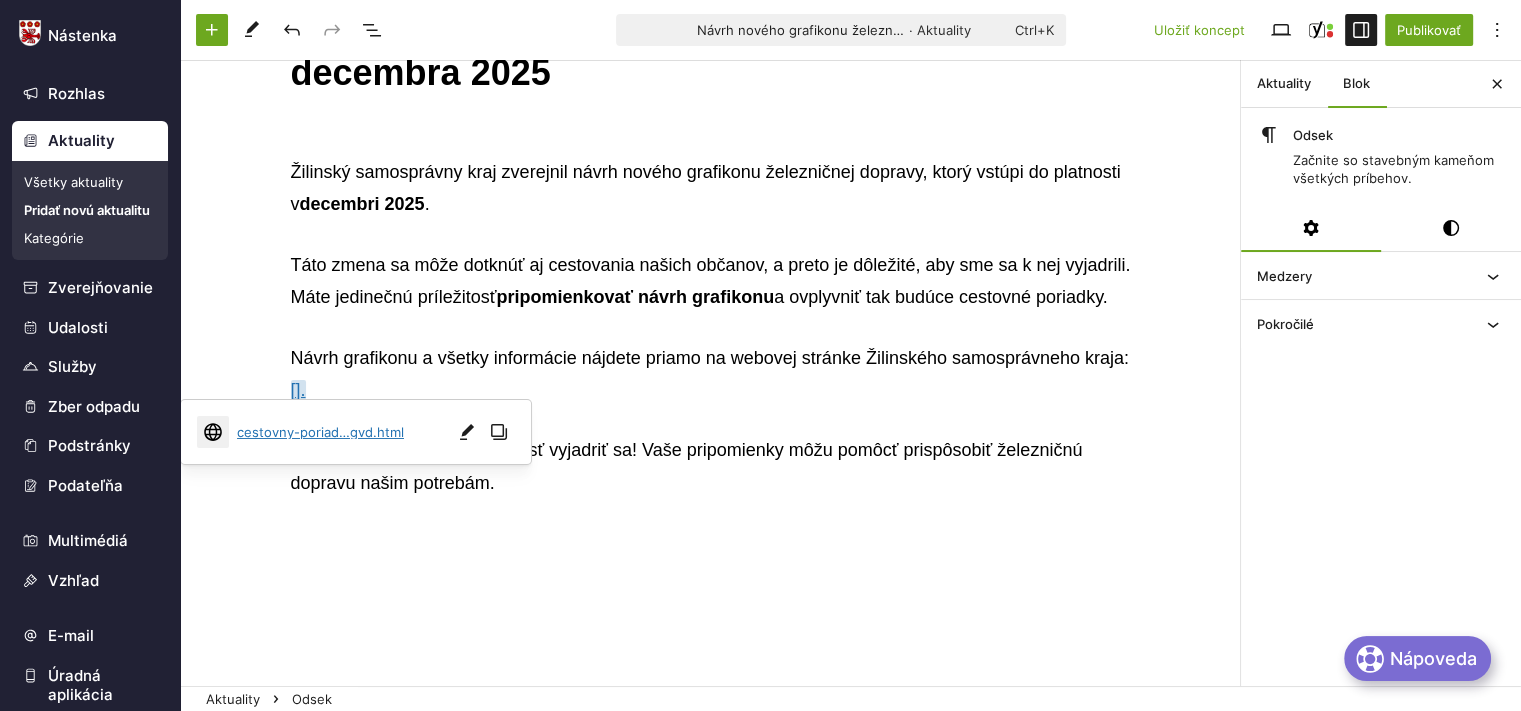 scroll, scrollTop: 172, scrollLeft: 0, axis: vertical 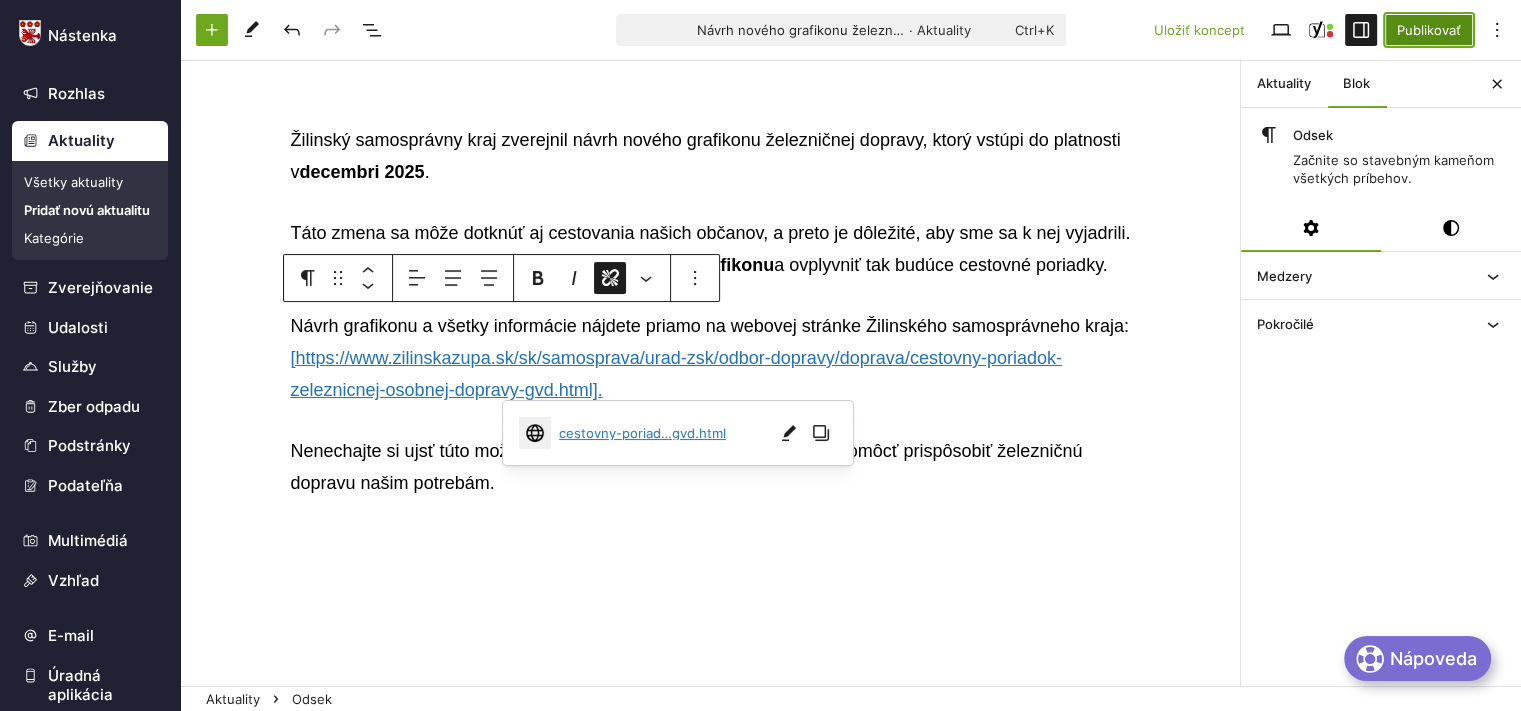 click on "Publikovať" at bounding box center (1429, 30) 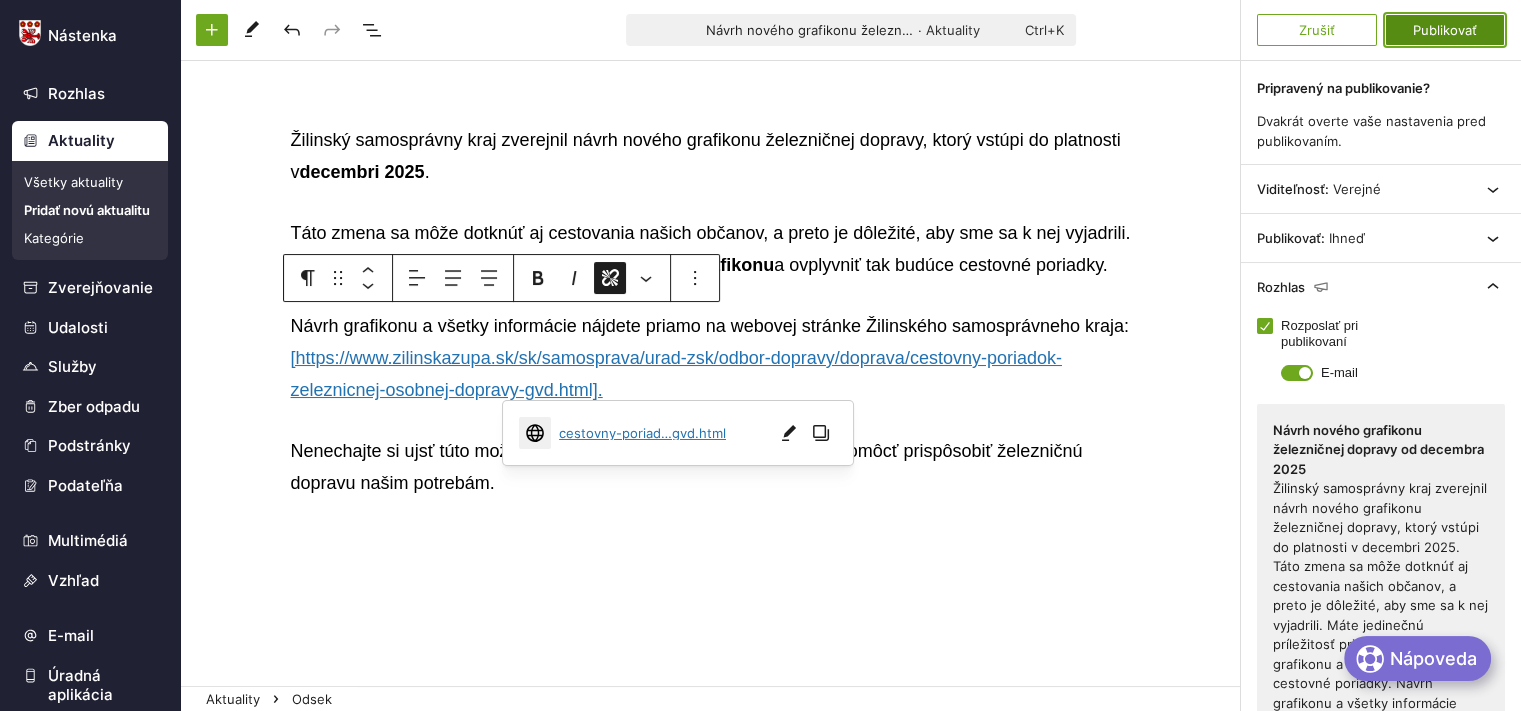 click on "Publikovať" at bounding box center (1445, 30) 